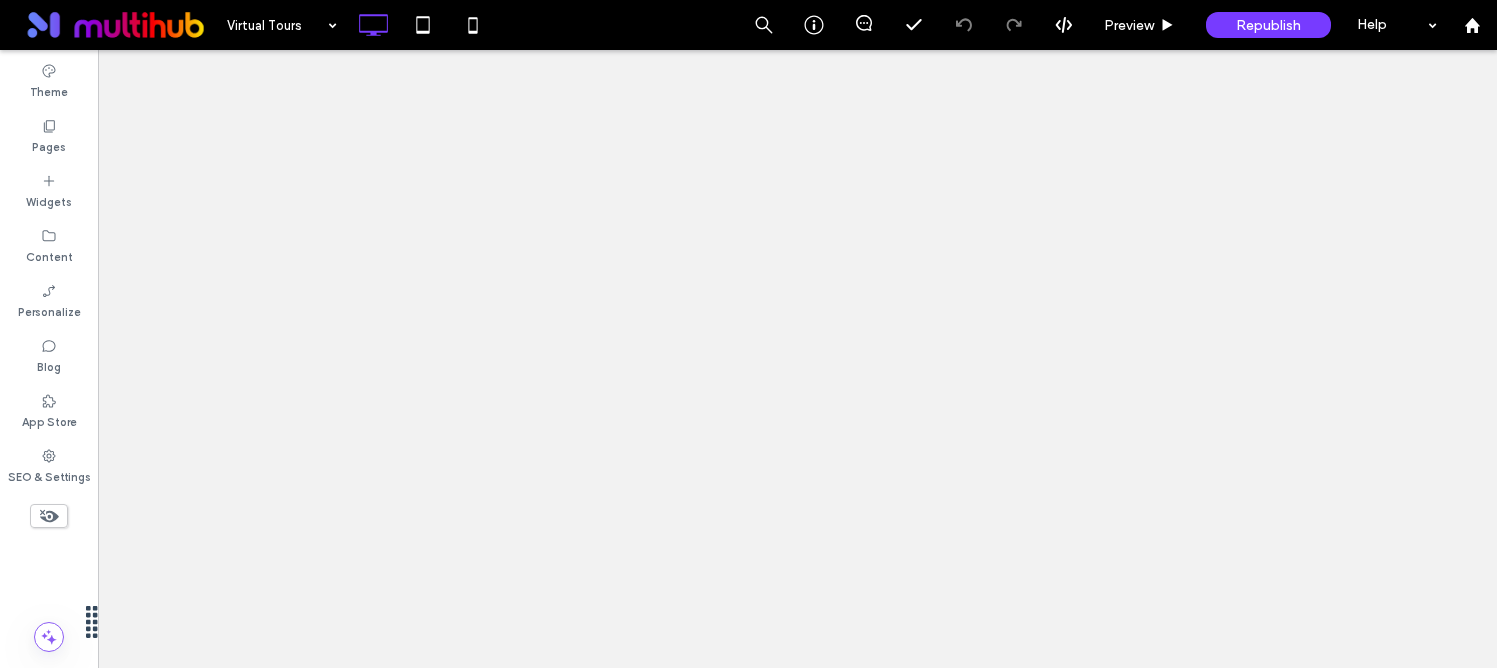scroll, scrollTop: 0, scrollLeft: 0, axis: both 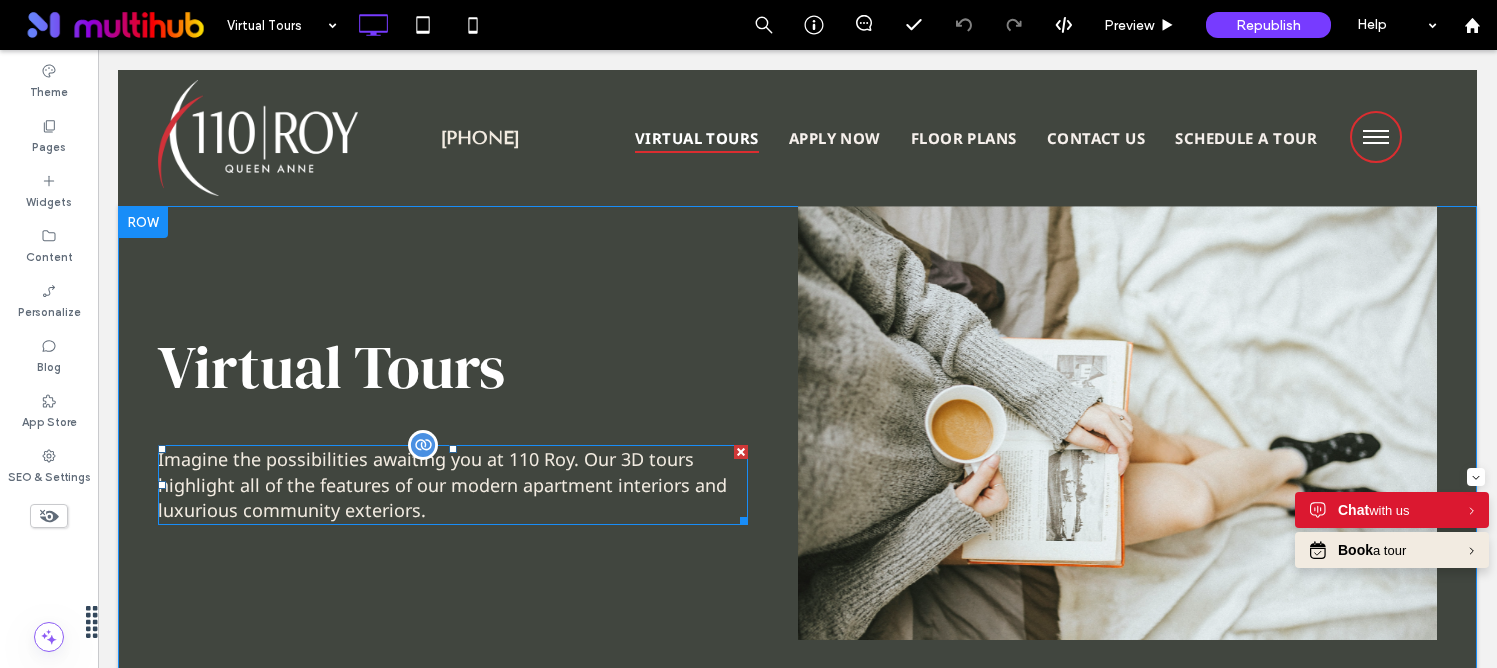 click on "Imagine the possibilities awaiting you at 110 Roy. Our 3D tours highlight all of the features of our modern apartment interiors and luxurious community exteriors." at bounding box center (442, 484) 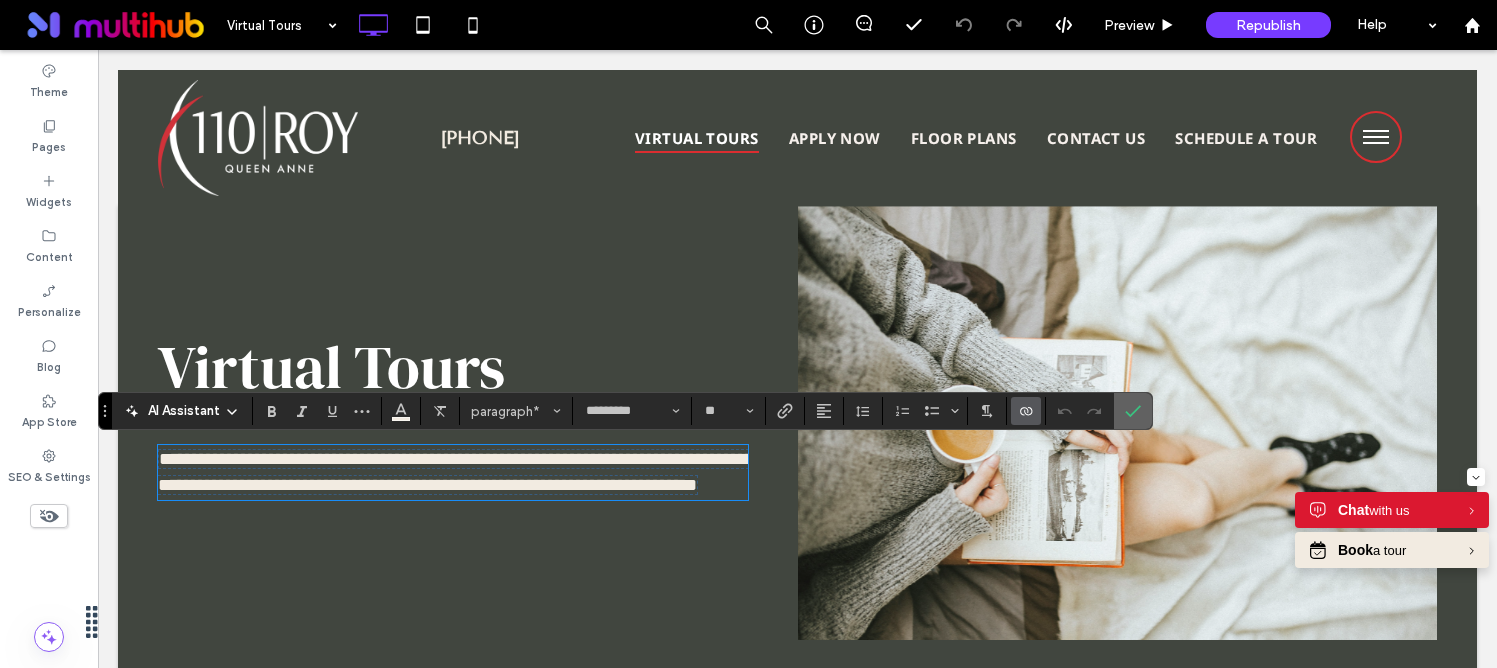 click at bounding box center [1133, 411] 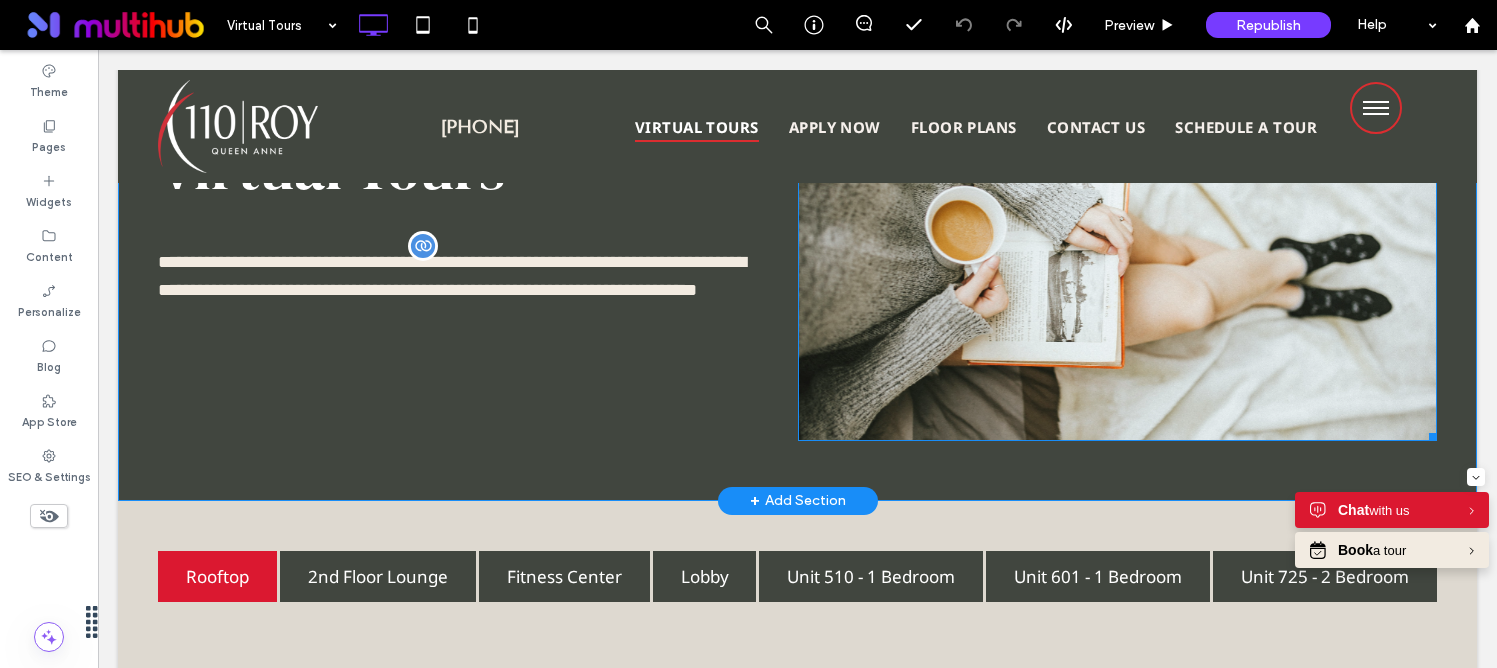 scroll, scrollTop: 198, scrollLeft: 0, axis: vertical 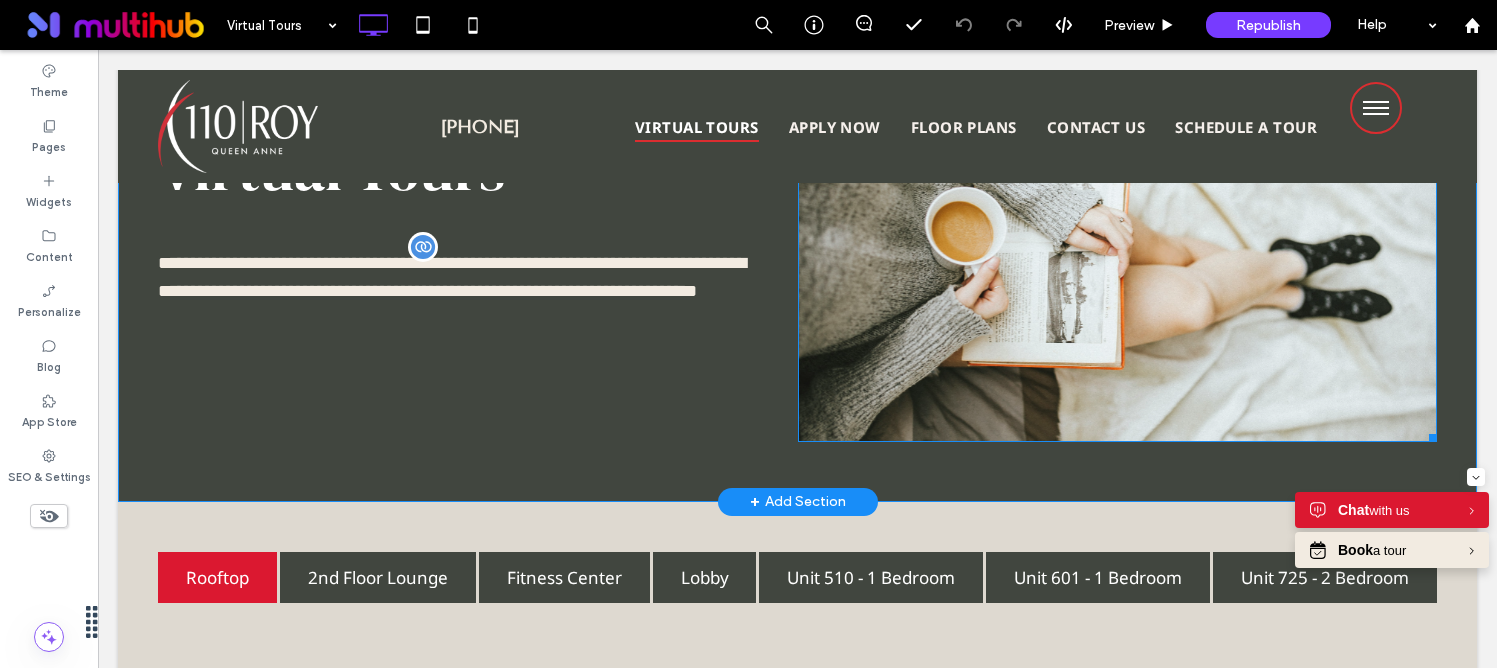 click at bounding box center (1118, 225) 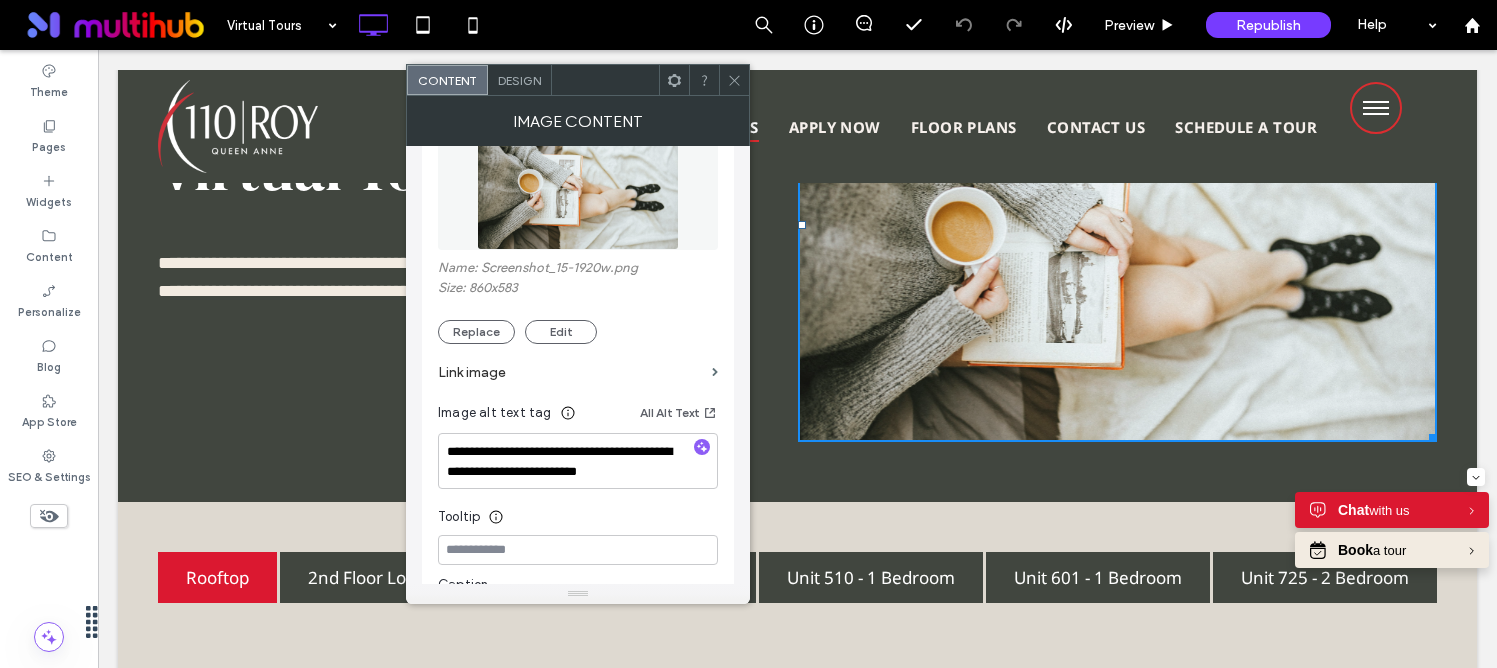 scroll, scrollTop: 324, scrollLeft: 0, axis: vertical 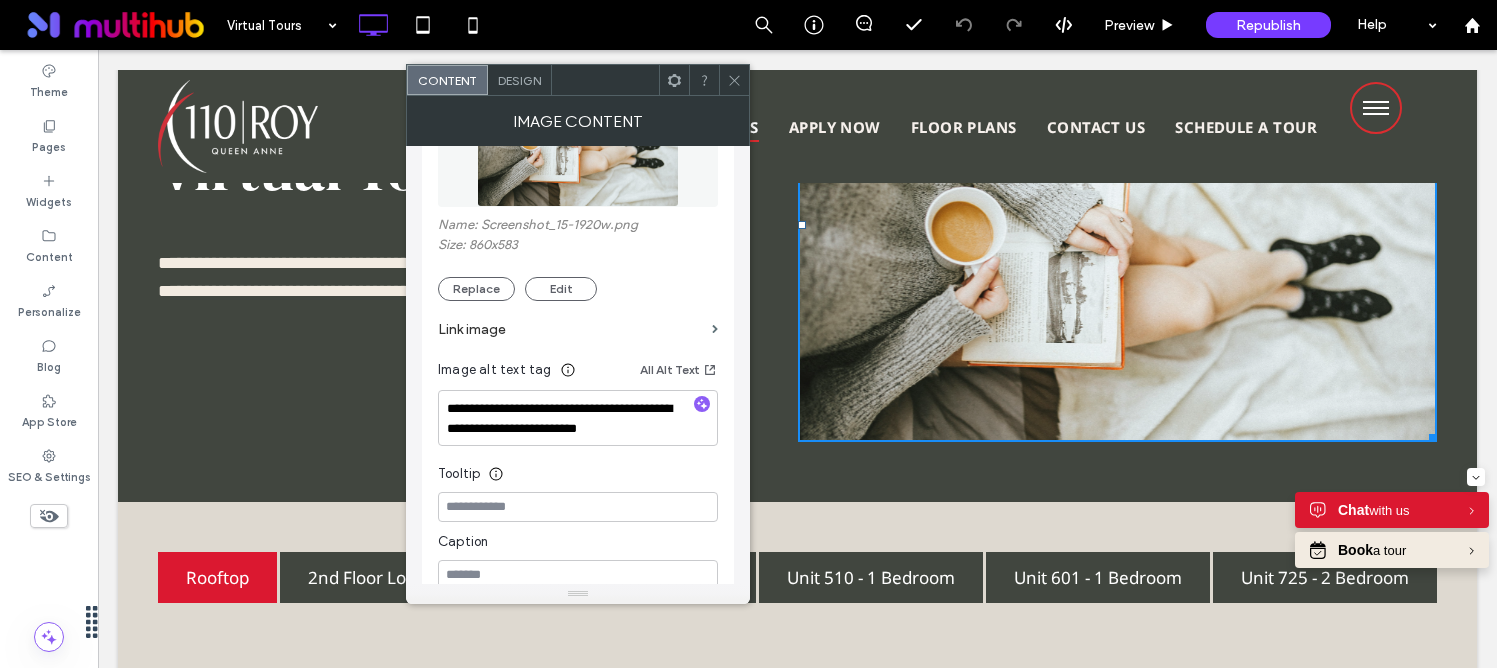 click 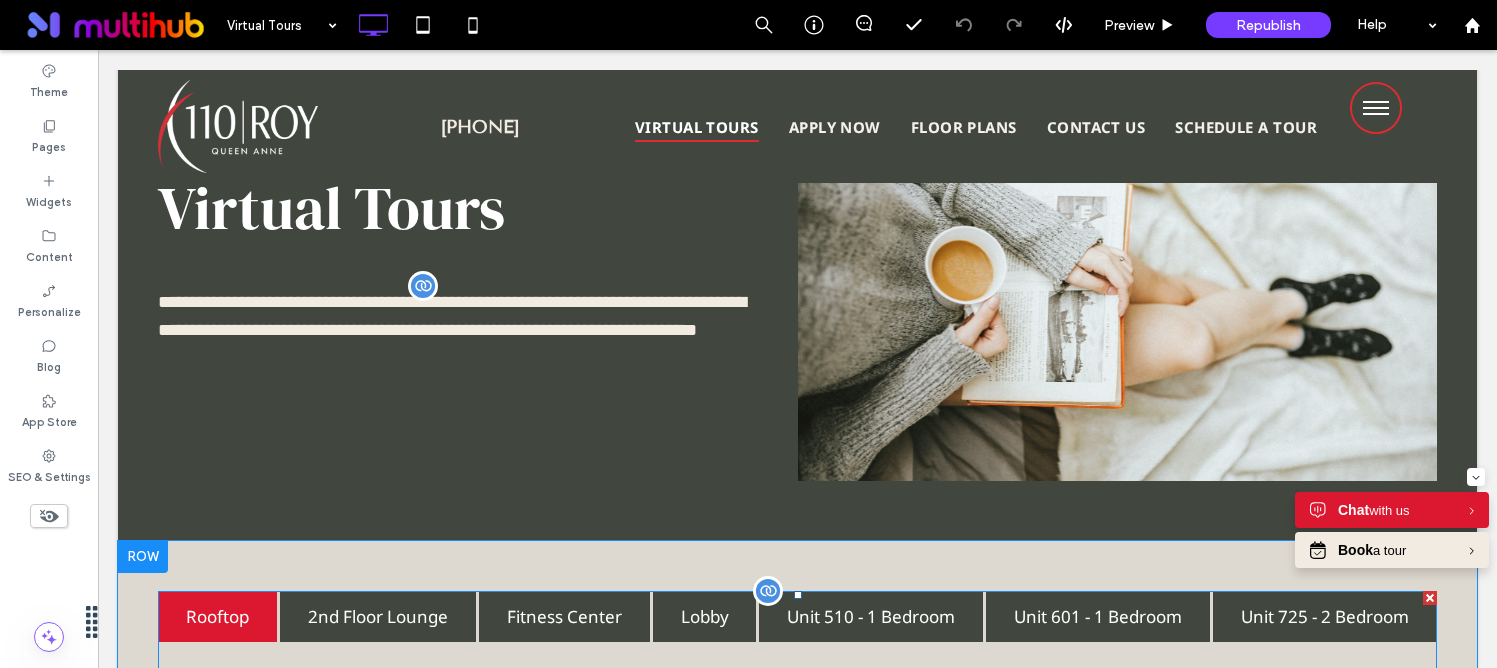 scroll, scrollTop: 118, scrollLeft: 0, axis: vertical 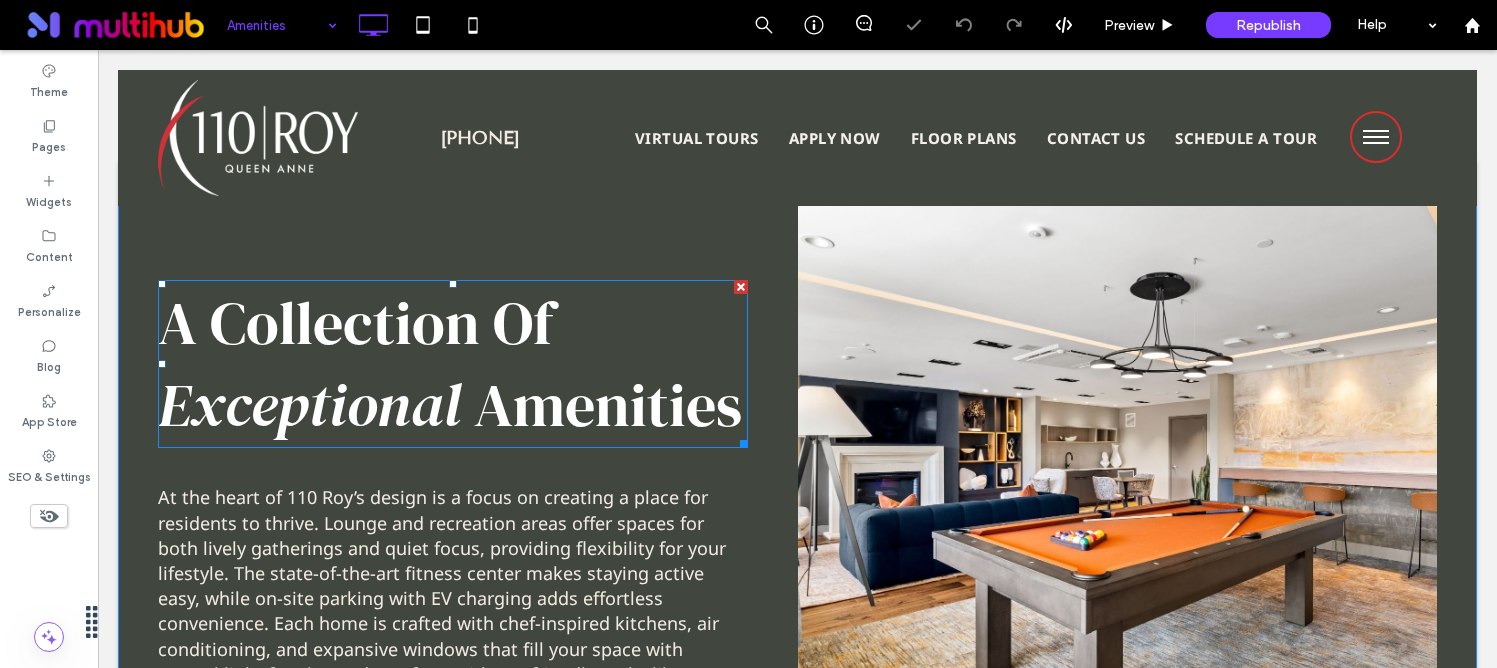 click on "A Collection Of" at bounding box center (356, 323) 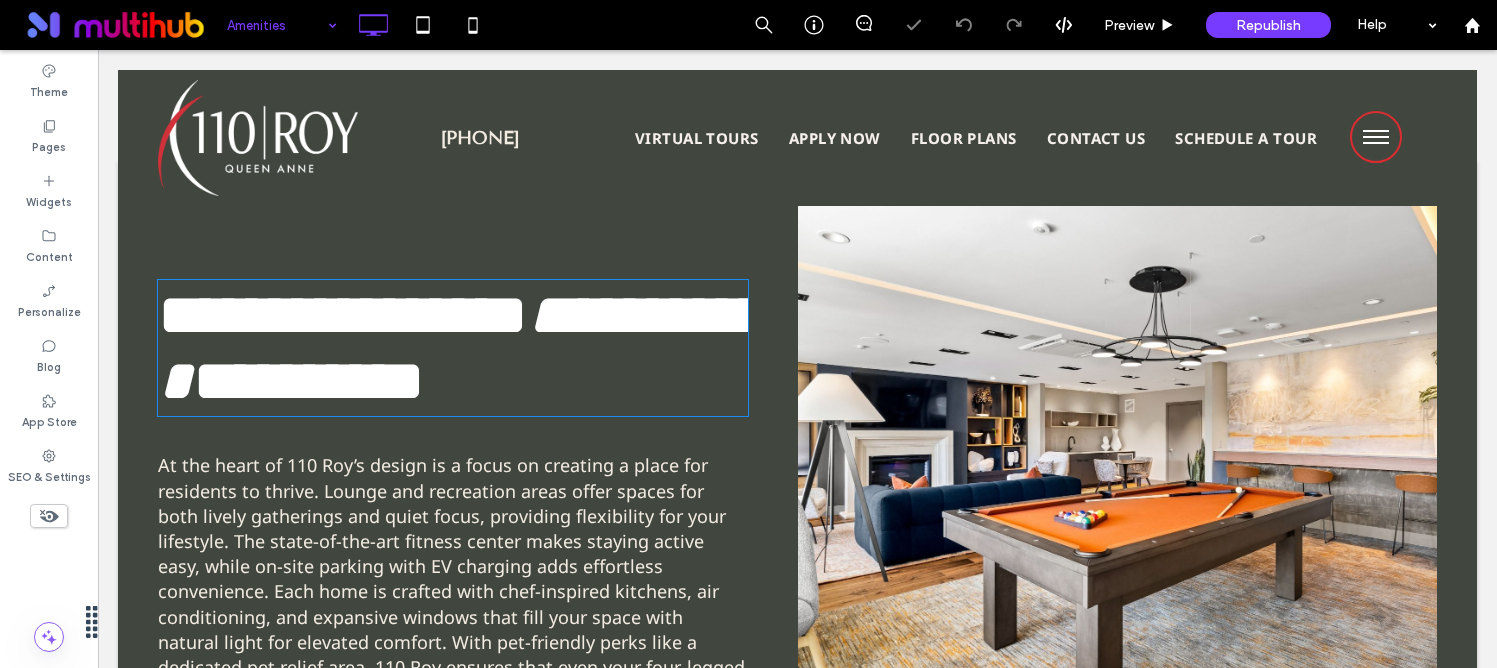 type on "**********" 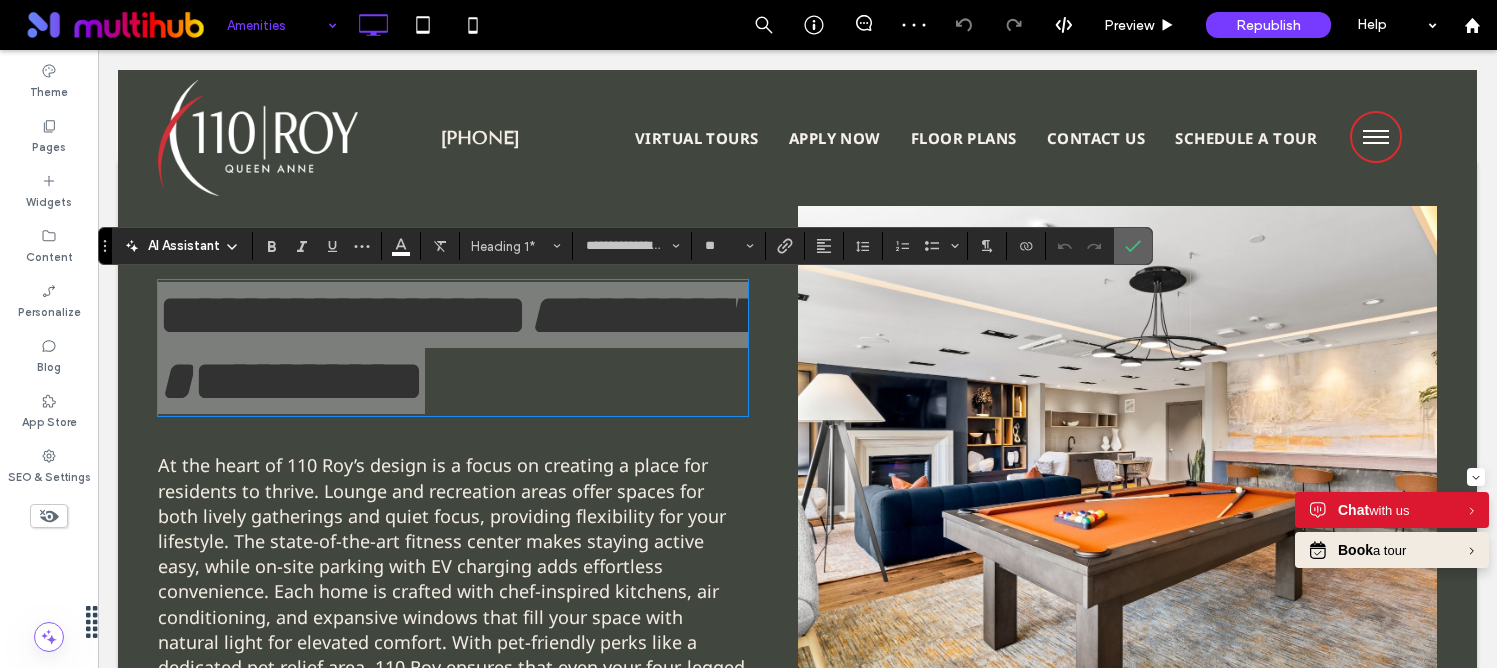 drag, startPoint x: 1126, startPoint y: 254, endPoint x: 976, endPoint y: 238, distance: 150.85092 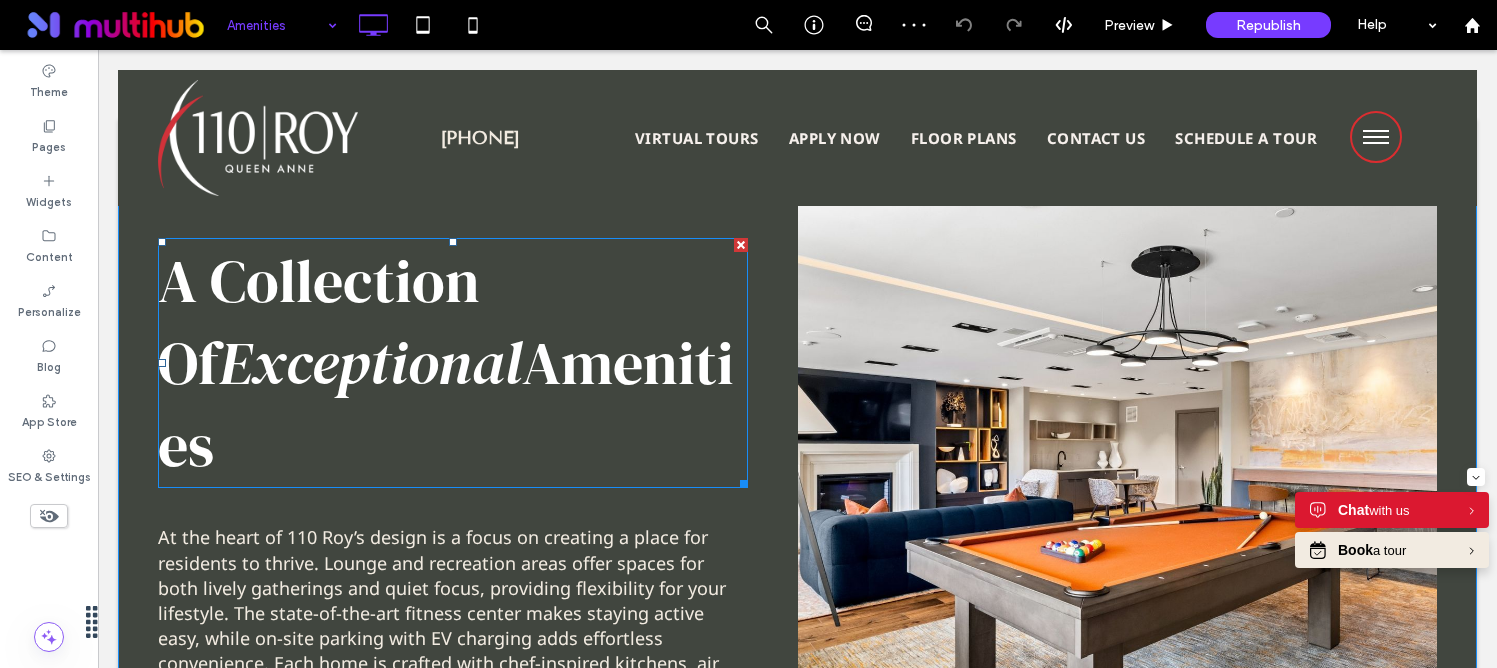 scroll, scrollTop: 226, scrollLeft: 0, axis: vertical 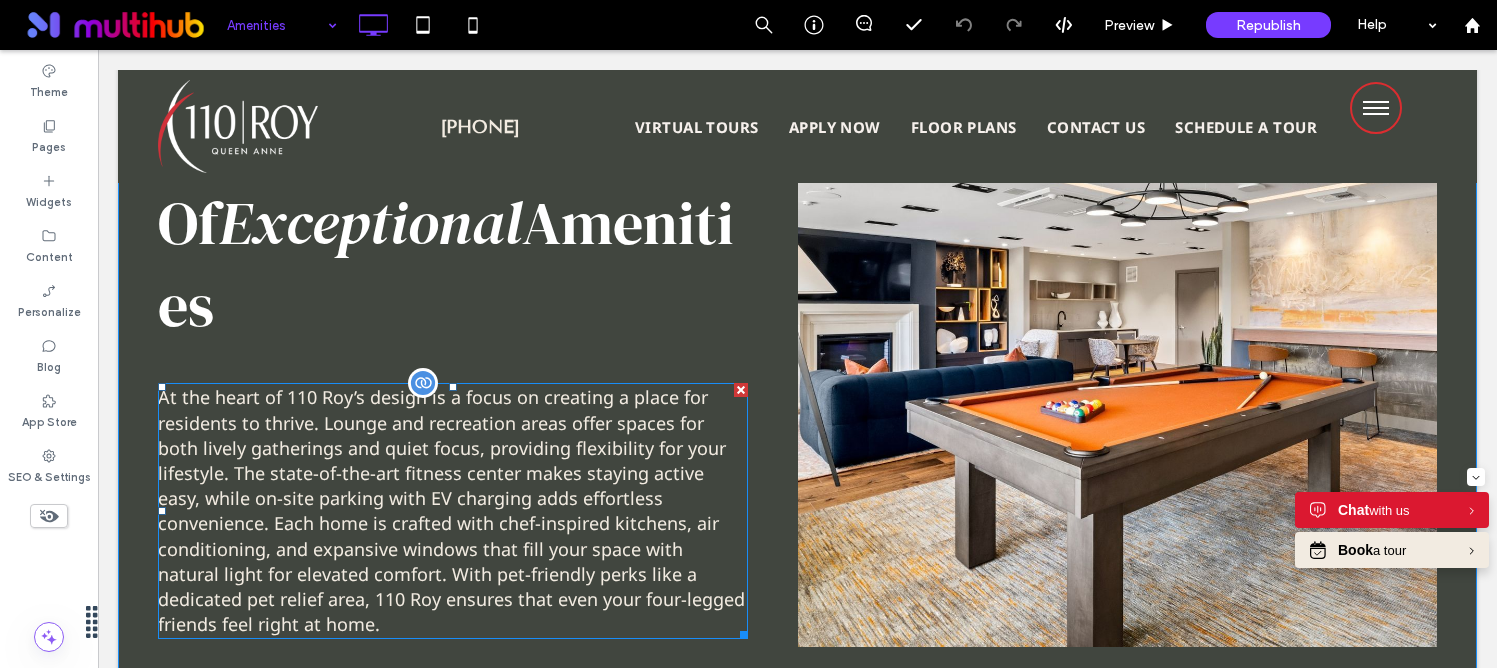 click on "At the heart of 110 Roy’s design is a focus on creating a place for residents to thrive. Lounge and recreation areas offer spaces for both lively gatherings and quiet focus, providing flexibility for your lifestyle. The state-of-the-art fitness center makes staying active easy, while on-site parking with EV charging adds effortless convenience. Each home is crafted with chef-inspired kitchens, air conditioning, and expansive windows that fill your space with natural light for elevated comfort. With pet-friendly perks like a dedicated pet relief area, 110 Roy ensures that even your four-legged friends feel right at home." at bounding box center (451, 510) 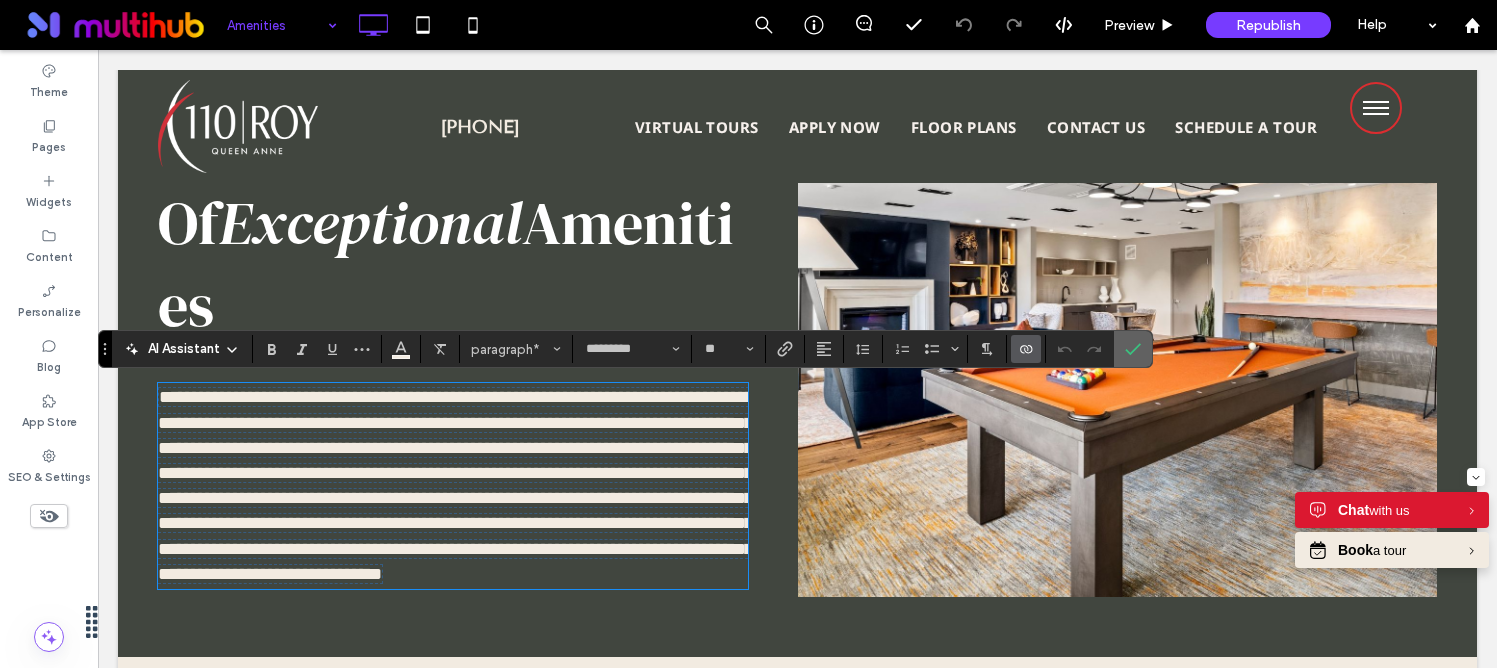 click at bounding box center [1133, 349] 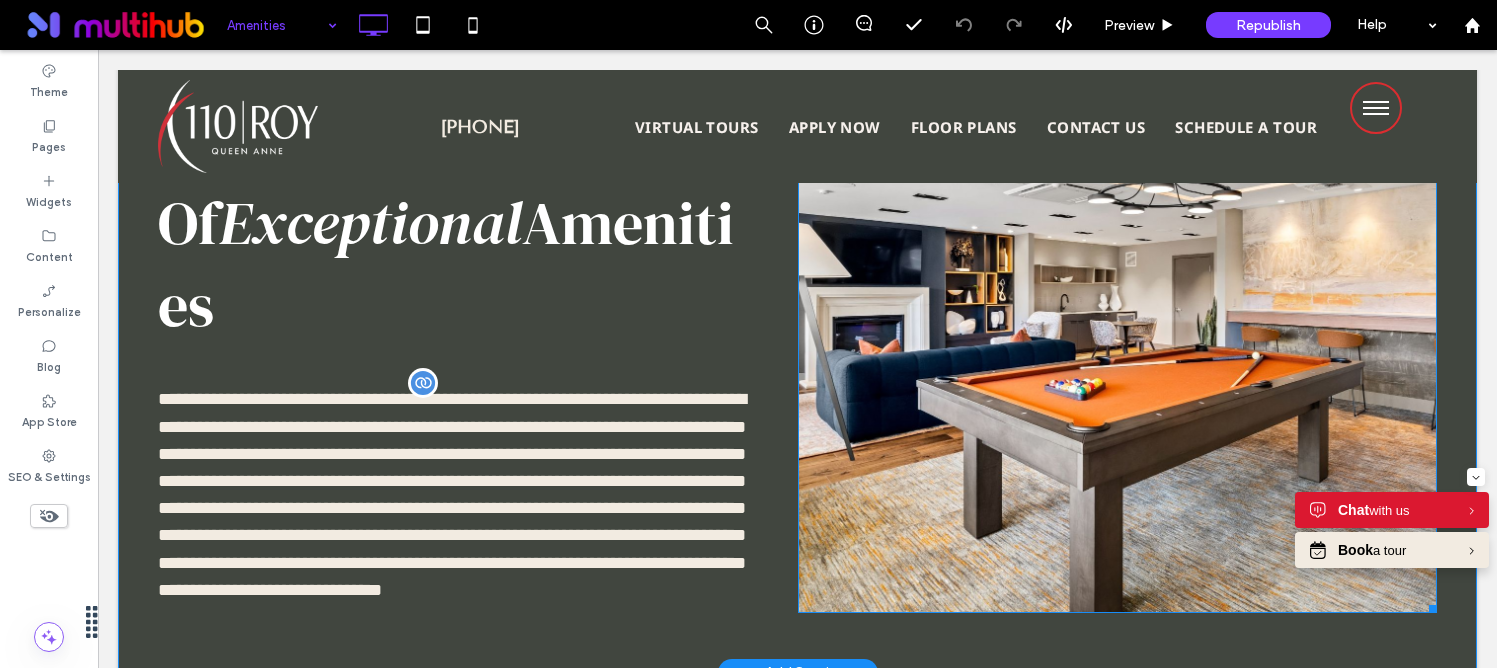click at bounding box center (1118, 296) 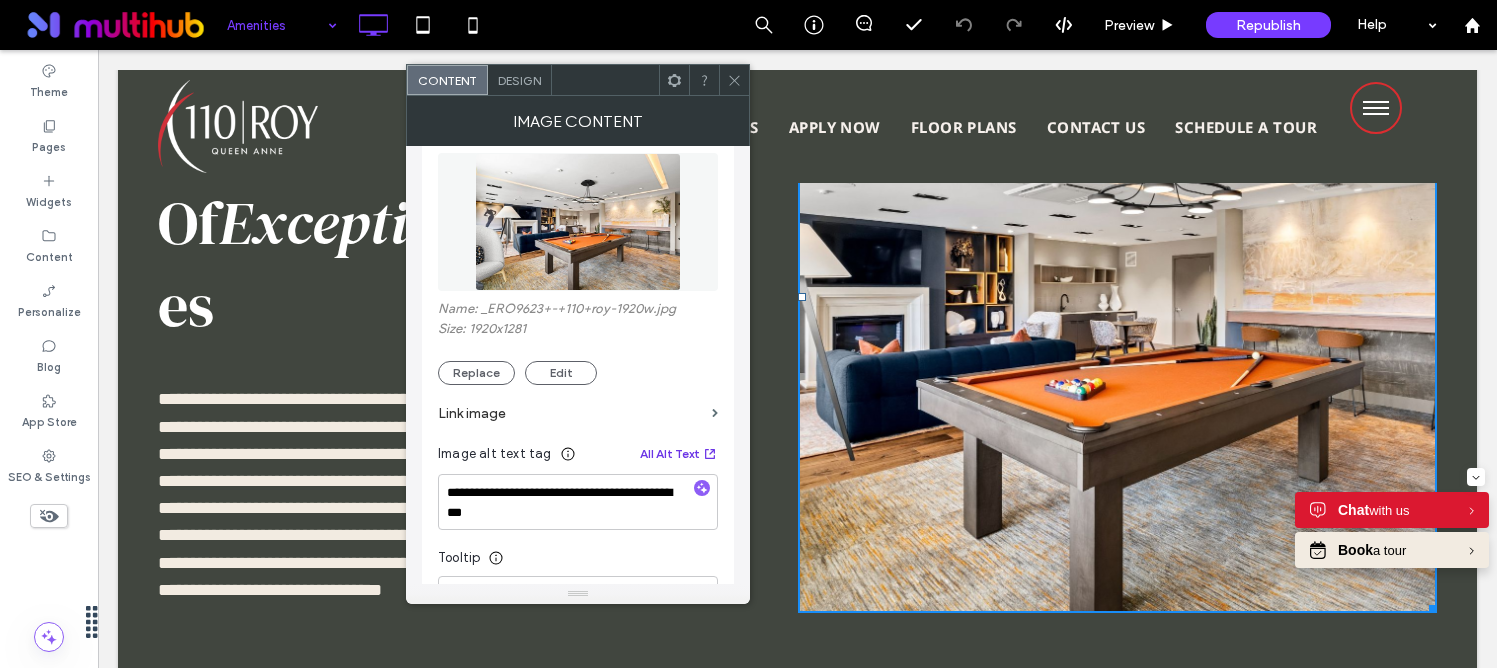 scroll, scrollTop: 299, scrollLeft: 0, axis: vertical 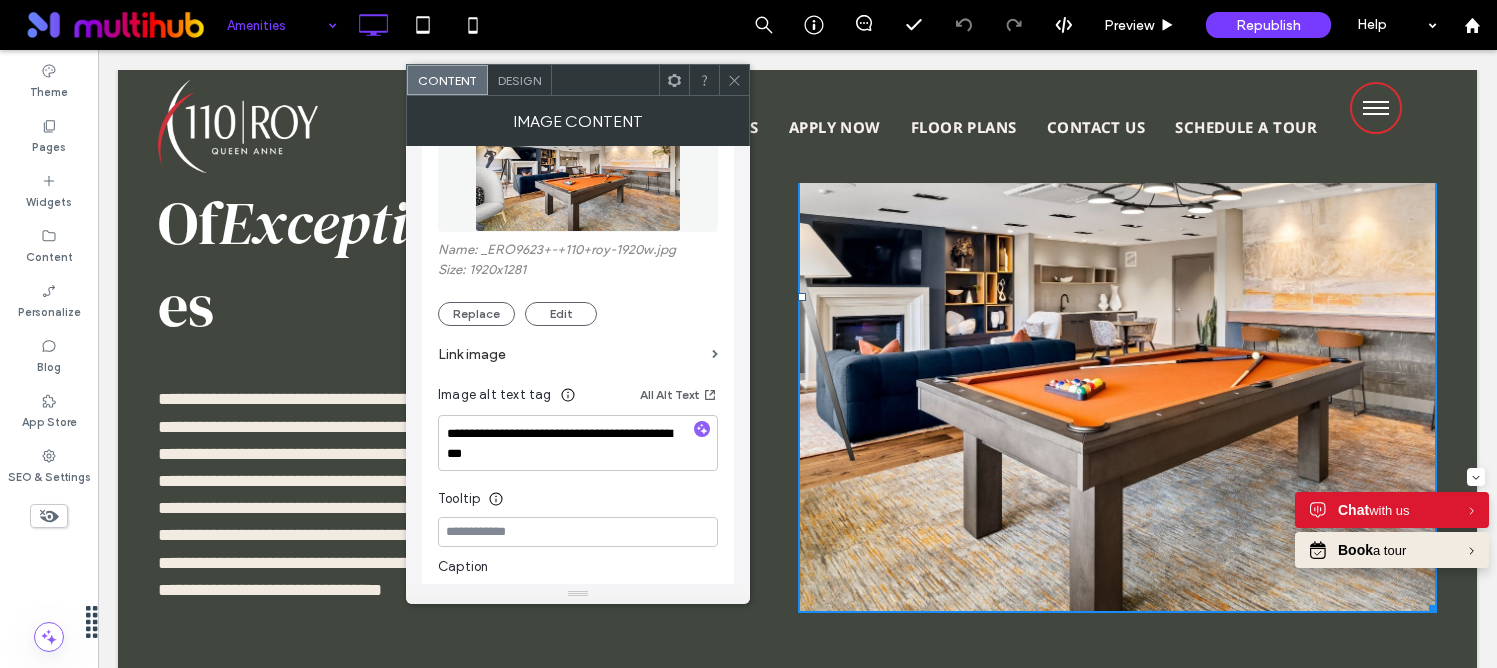 click 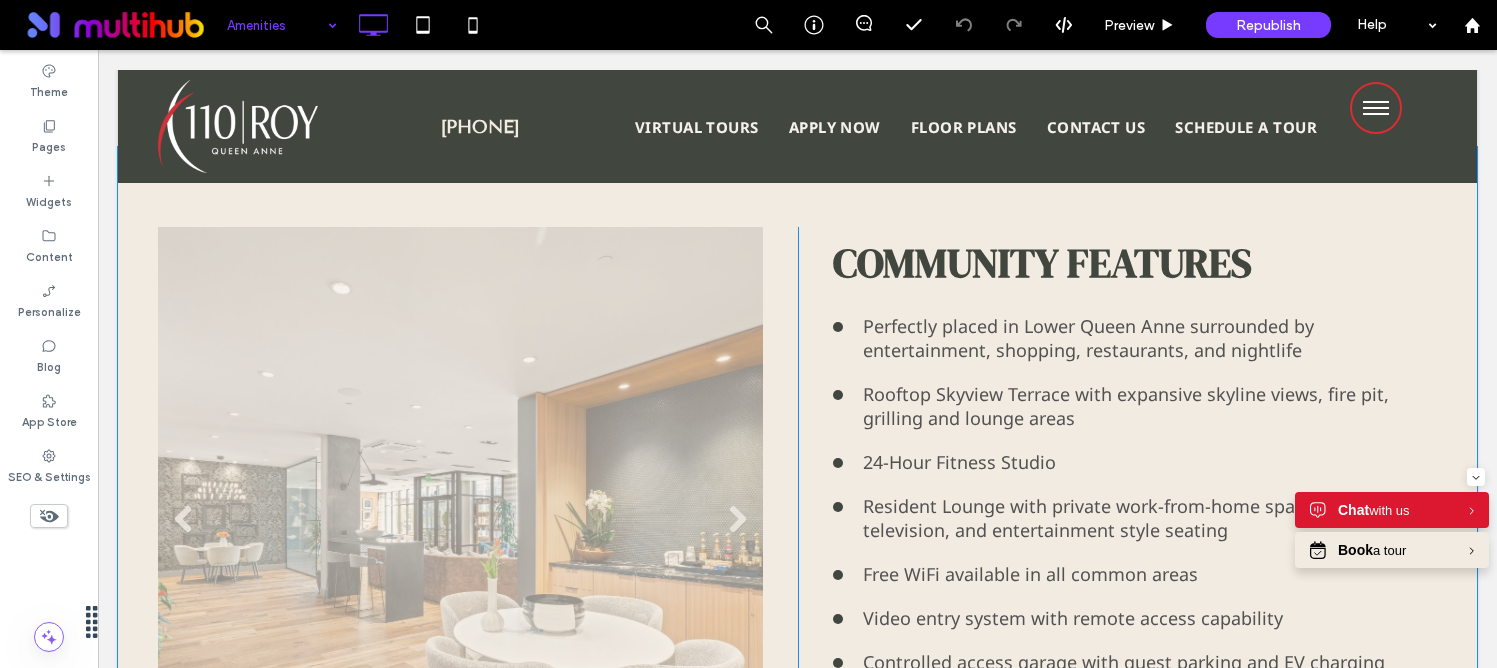 scroll, scrollTop: 765, scrollLeft: 0, axis: vertical 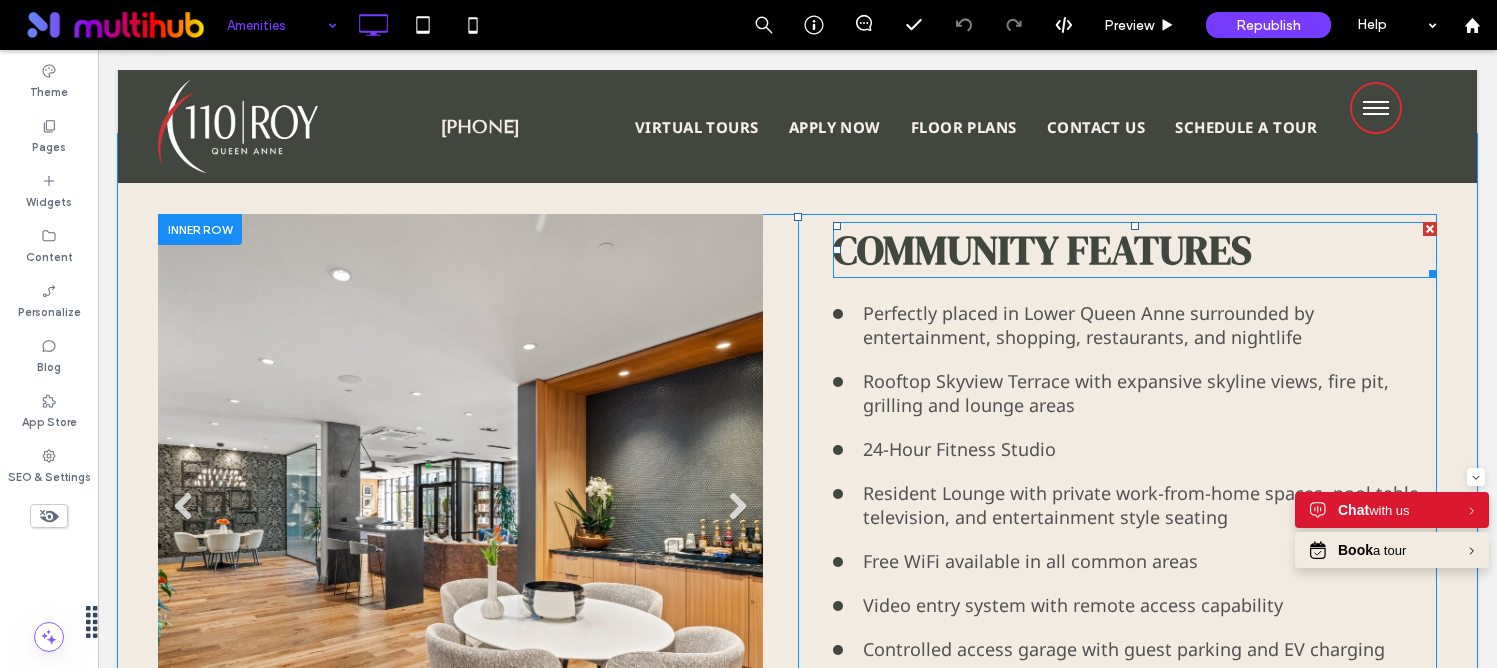 click on "Community Features" at bounding box center (1042, 250) 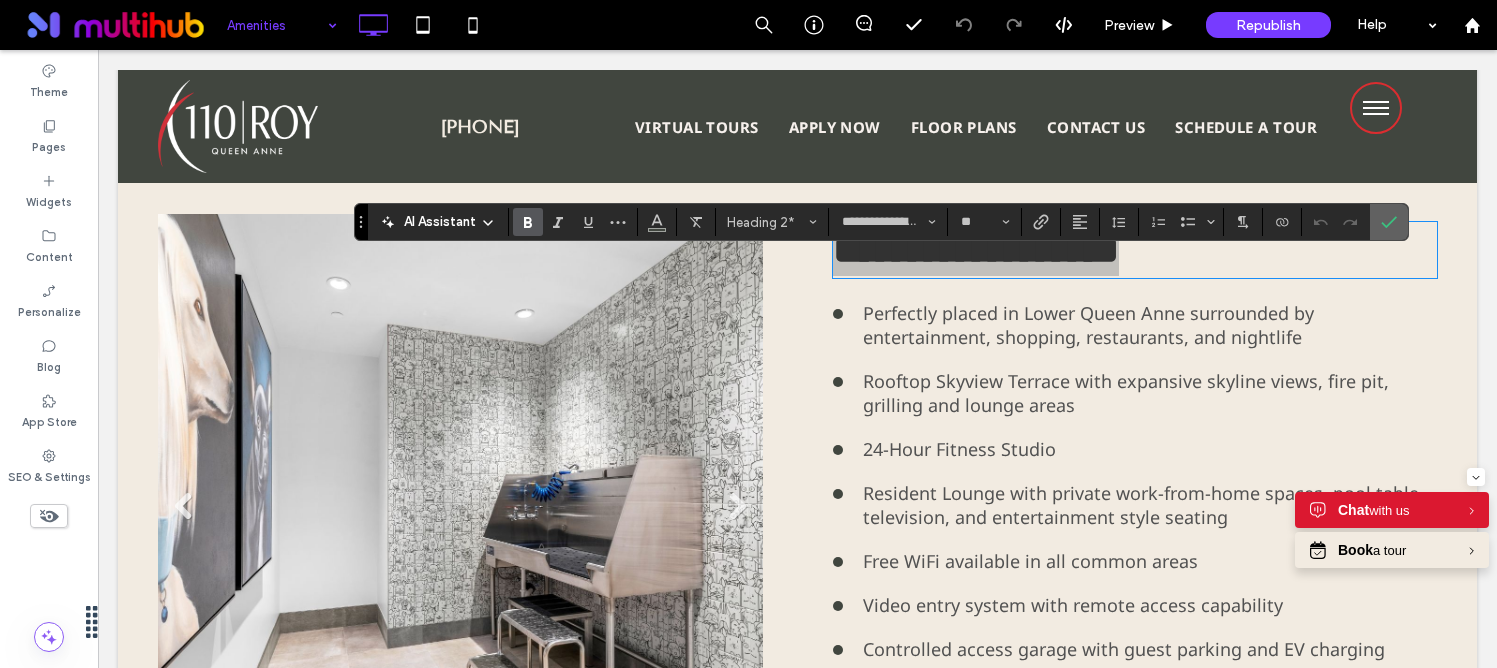 click at bounding box center [1389, 222] 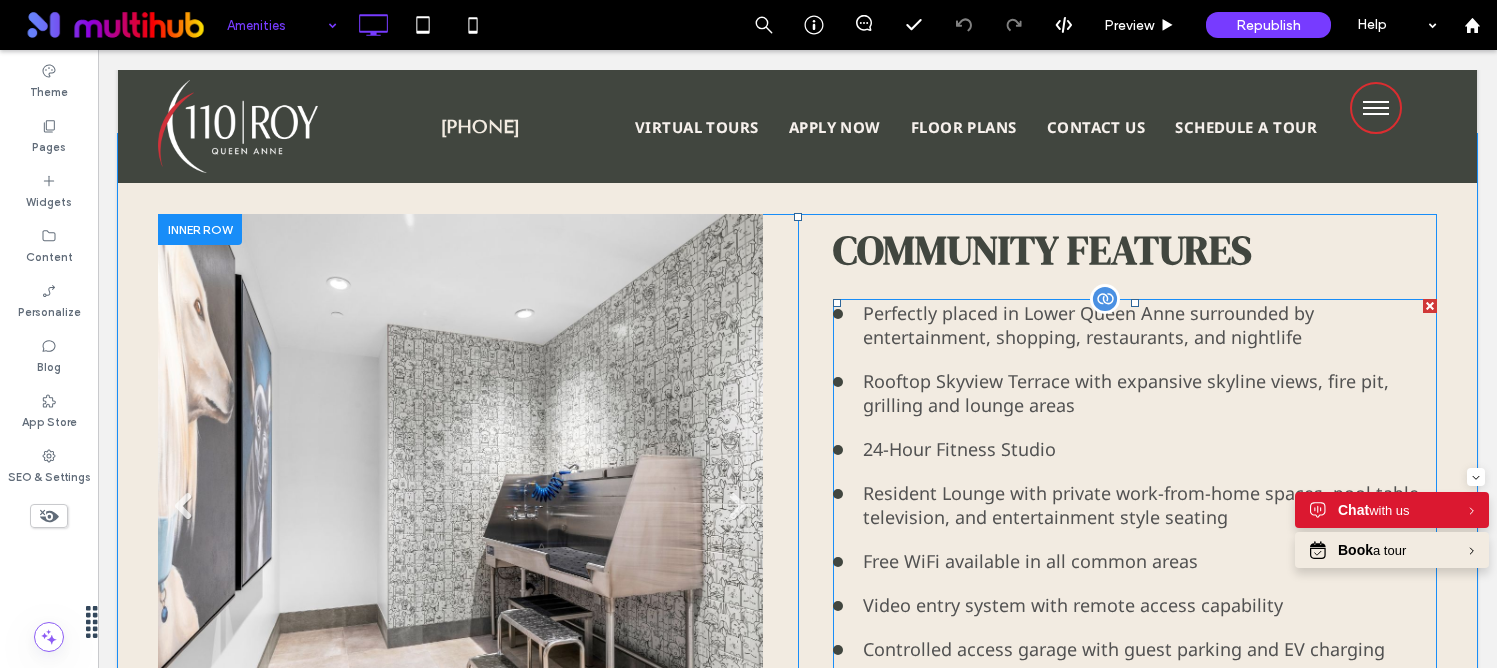 click on "Rooftop Skyview Terrace with expansive skyline views, fire pit, grilling and lounge areas" at bounding box center [1135, 393] 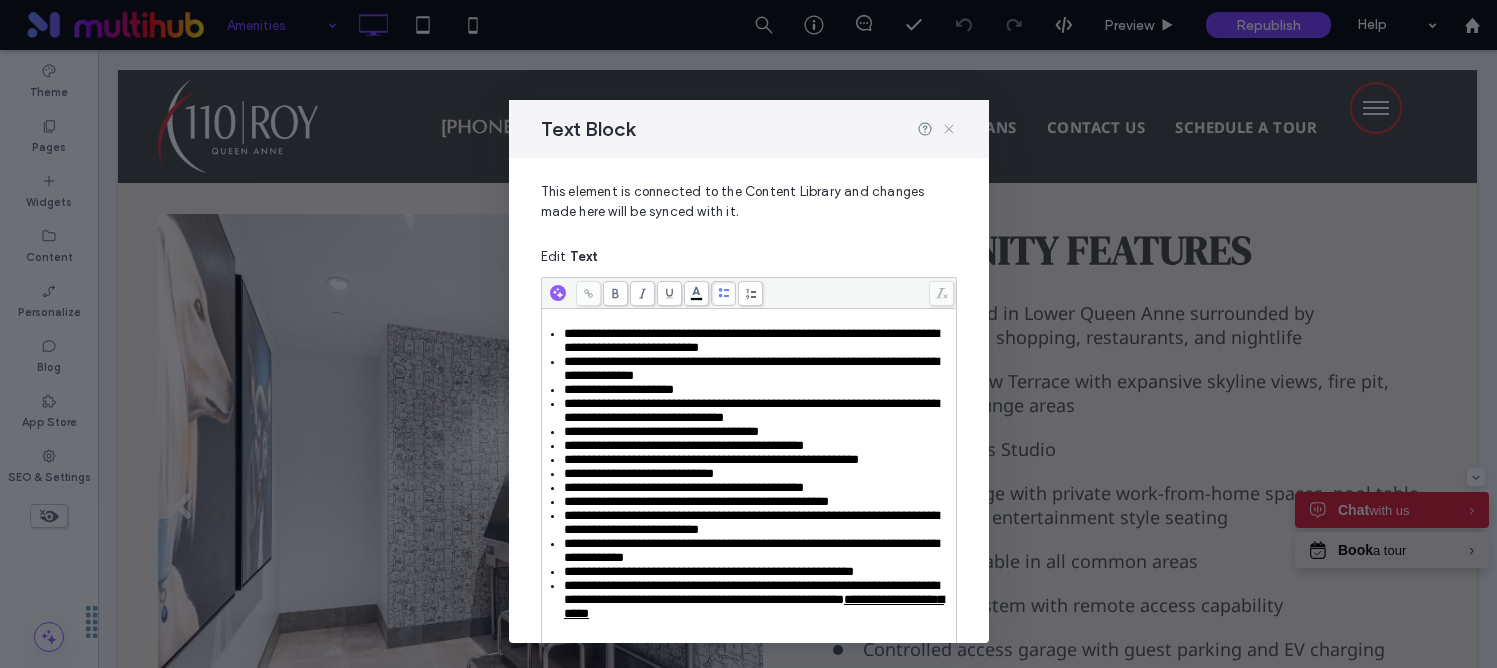 click 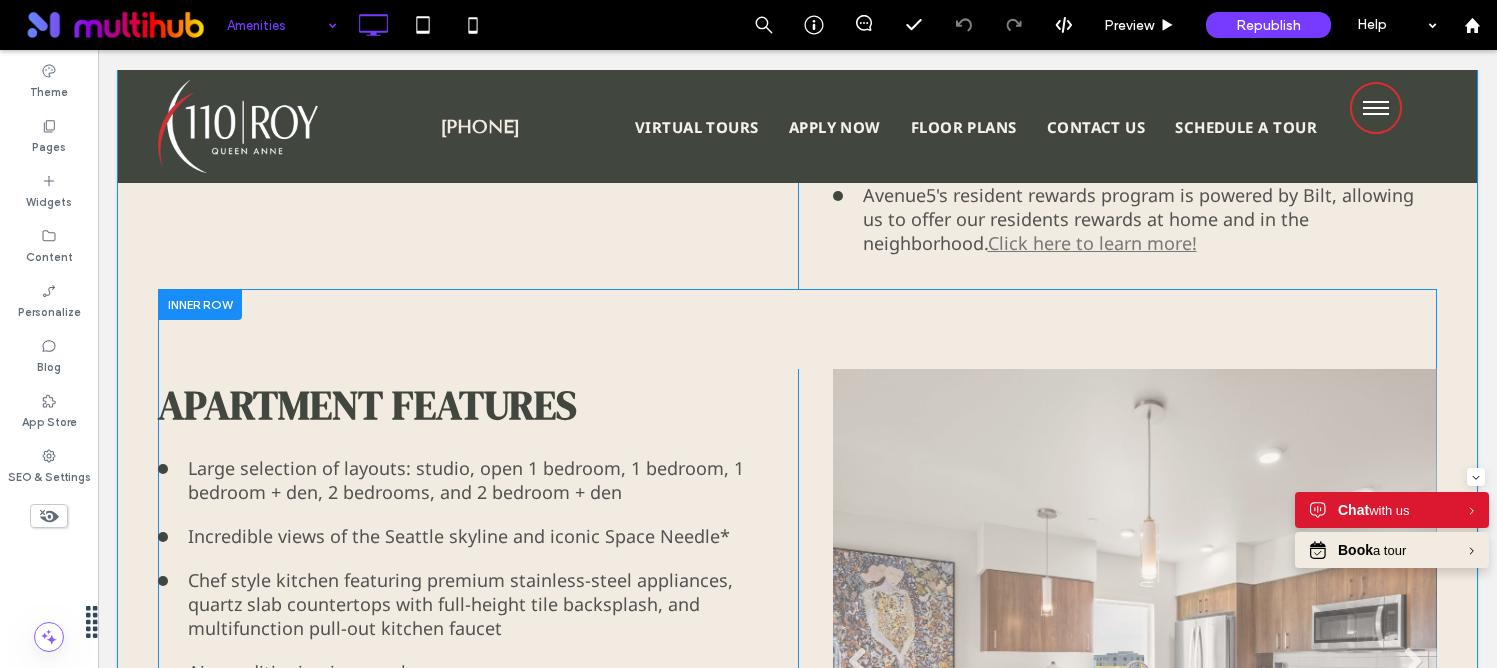scroll, scrollTop: 1594, scrollLeft: 0, axis: vertical 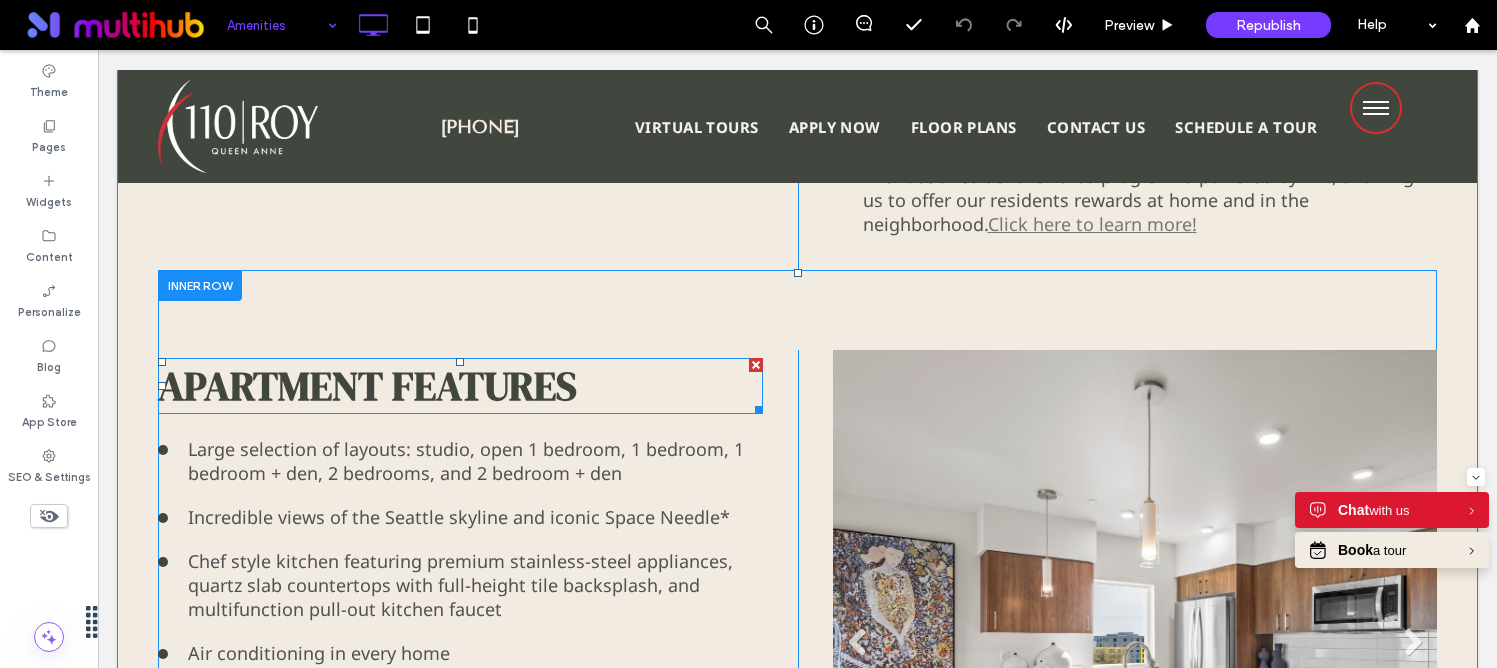 click on "Apartment Features" at bounding box center (367, 386) 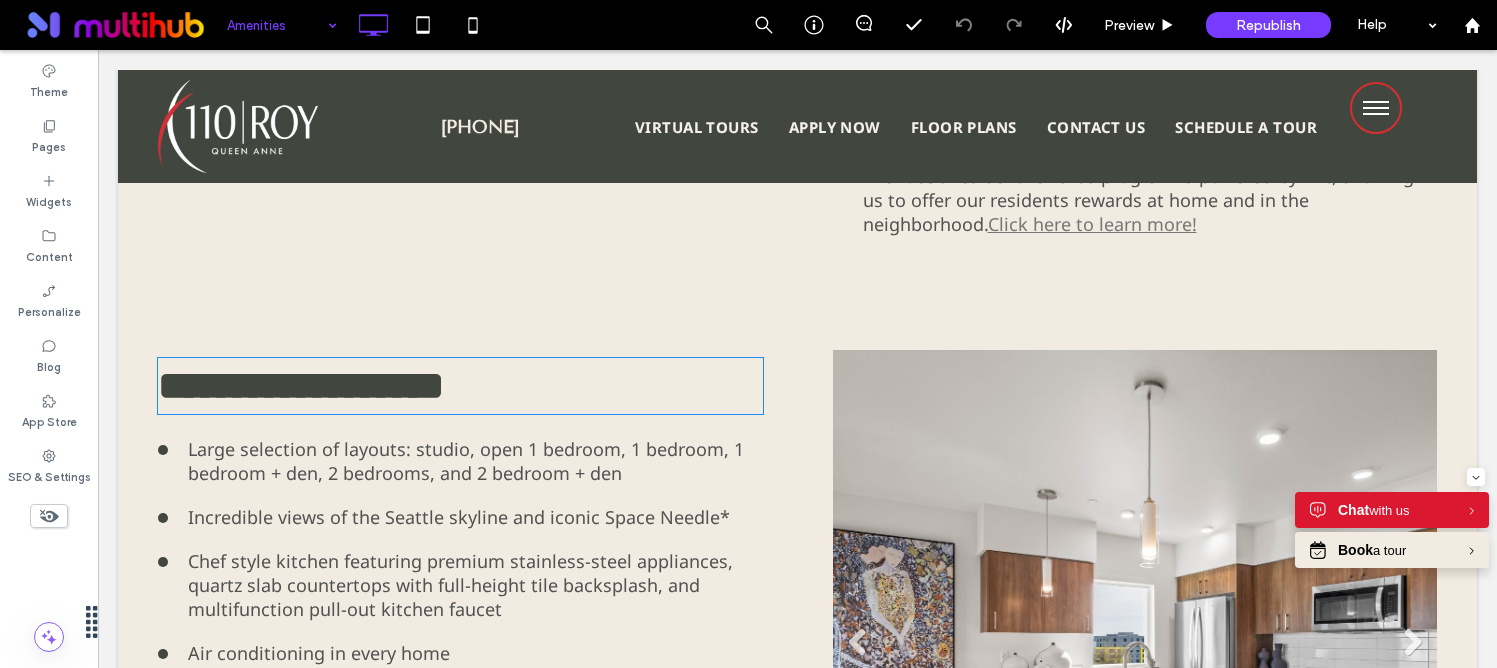 type on "**********" 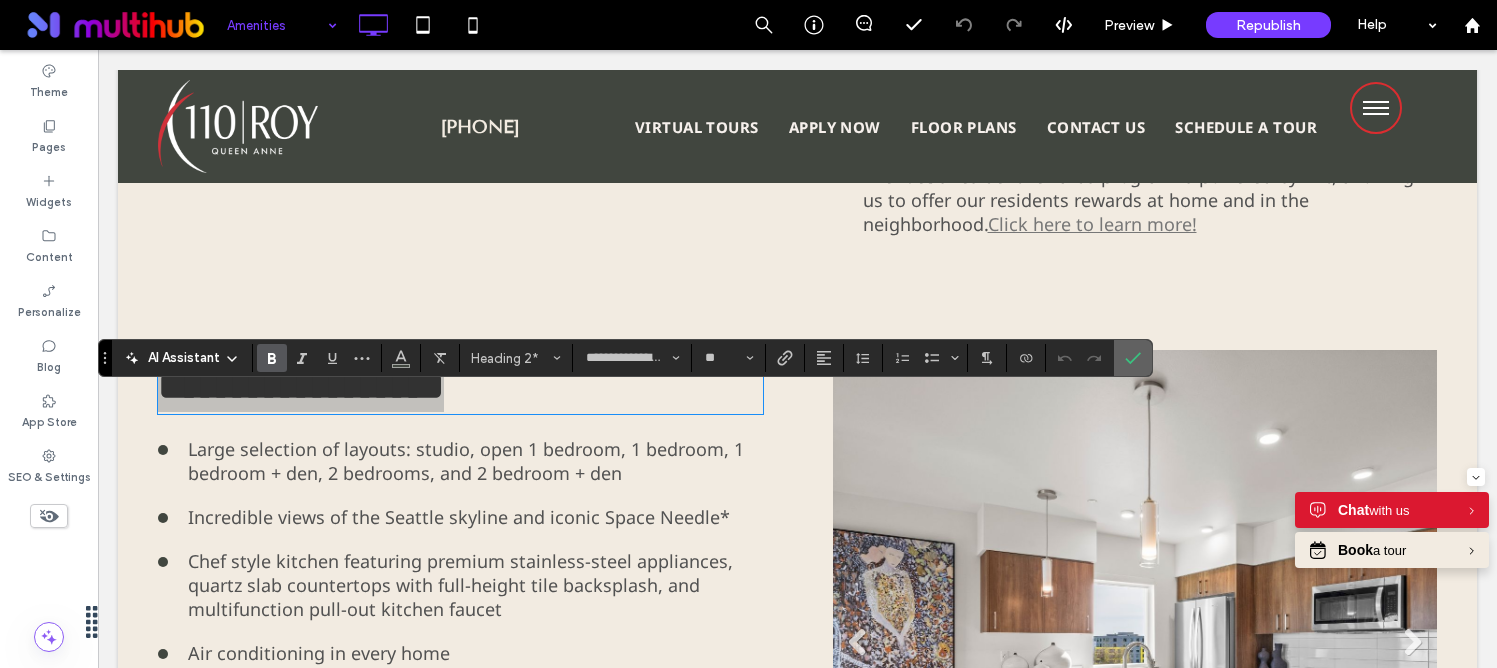 drag, startPoint x: 1136, startPoint y: 364, endPoint x: 1036, endPoint y: 314, distance: 111.8034 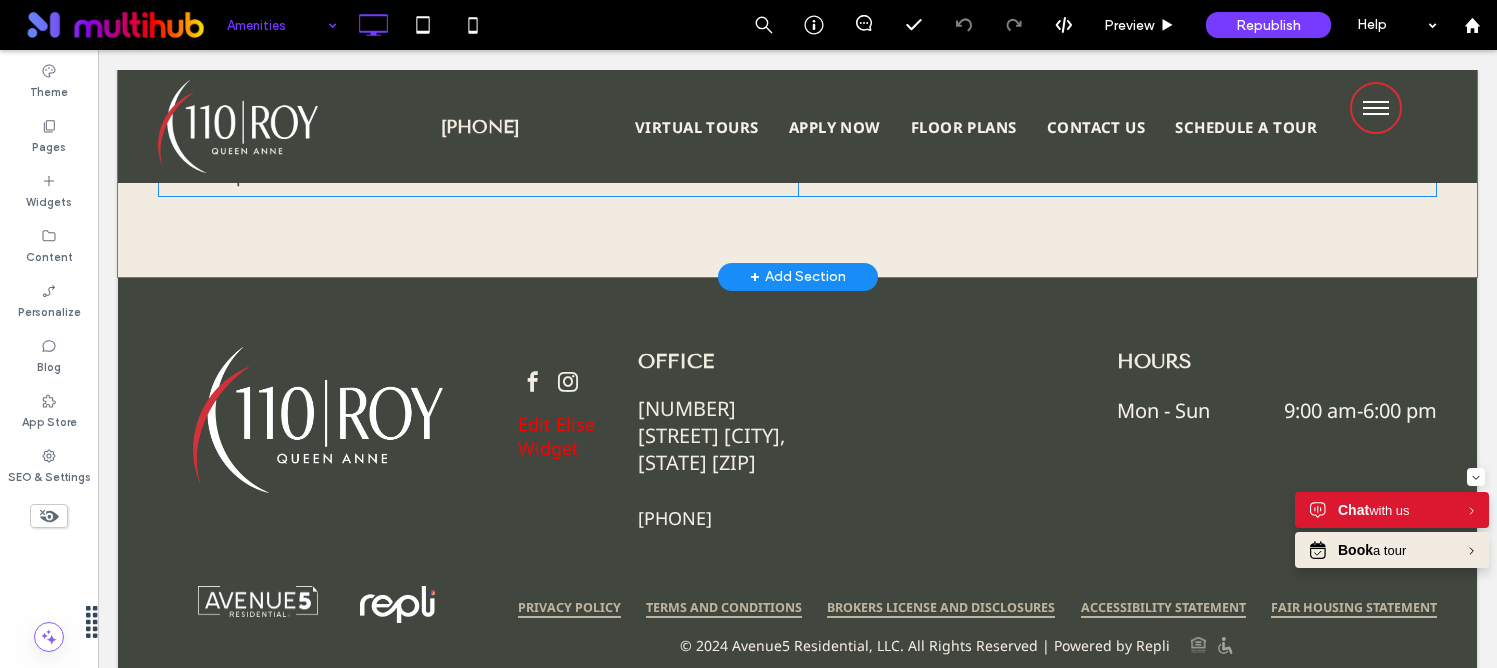 scroll, scrollTop: 2582, scrollLeft: 0, axis: vertical 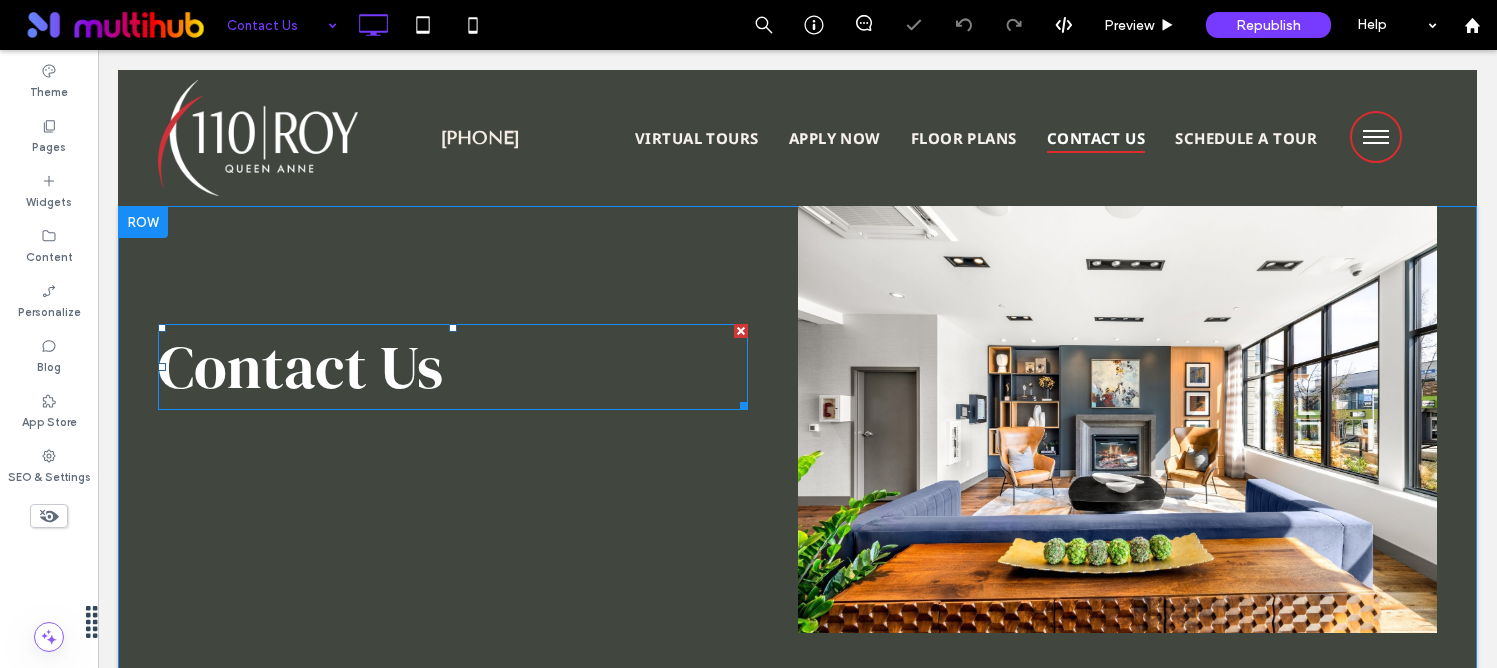 click on "Contact Us" at bounding box center (300, 367) 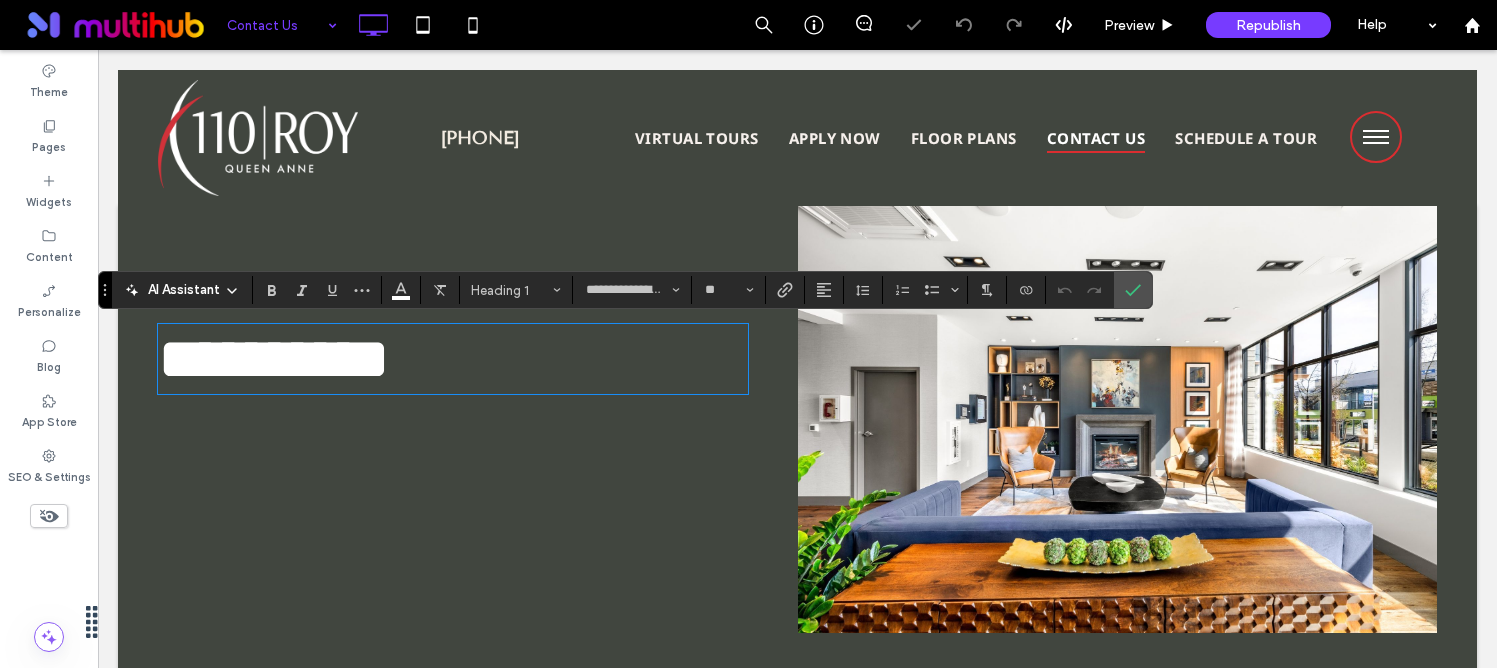 type on "**********" 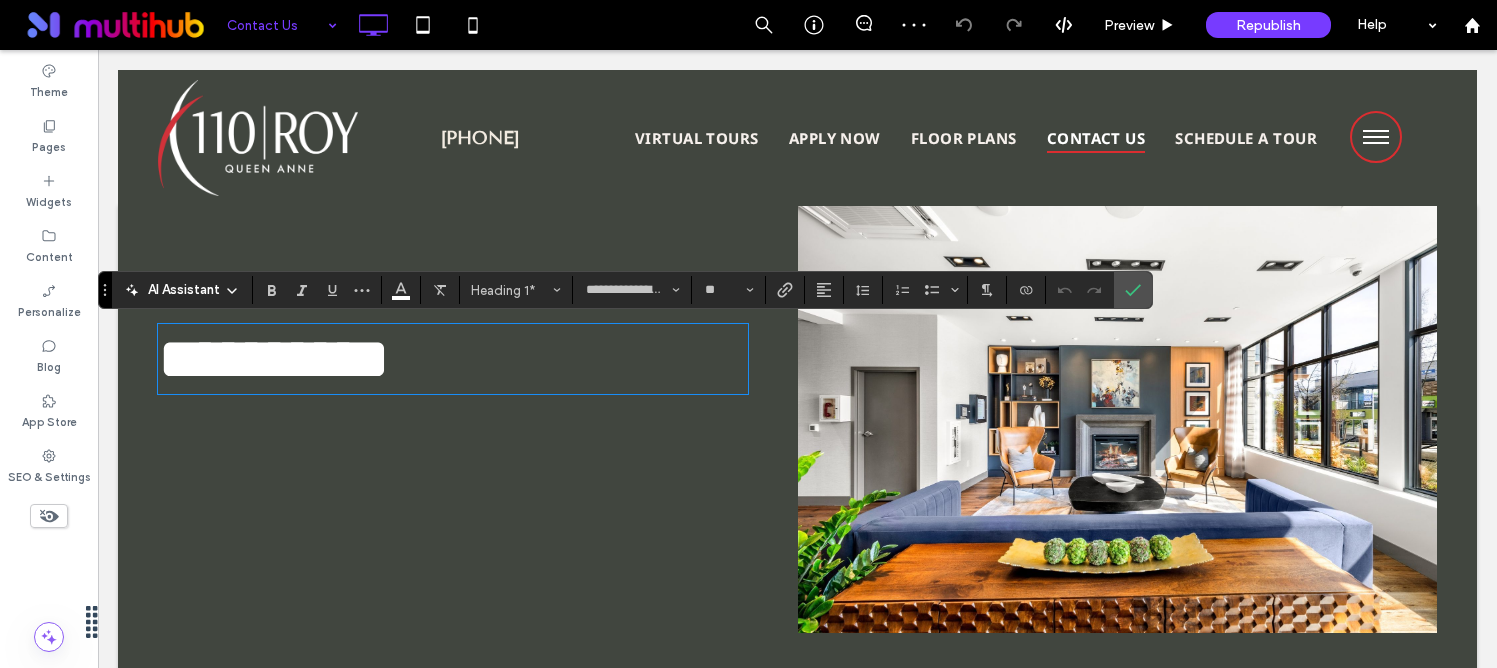 click on "**********" at bounding box center (274, 359) 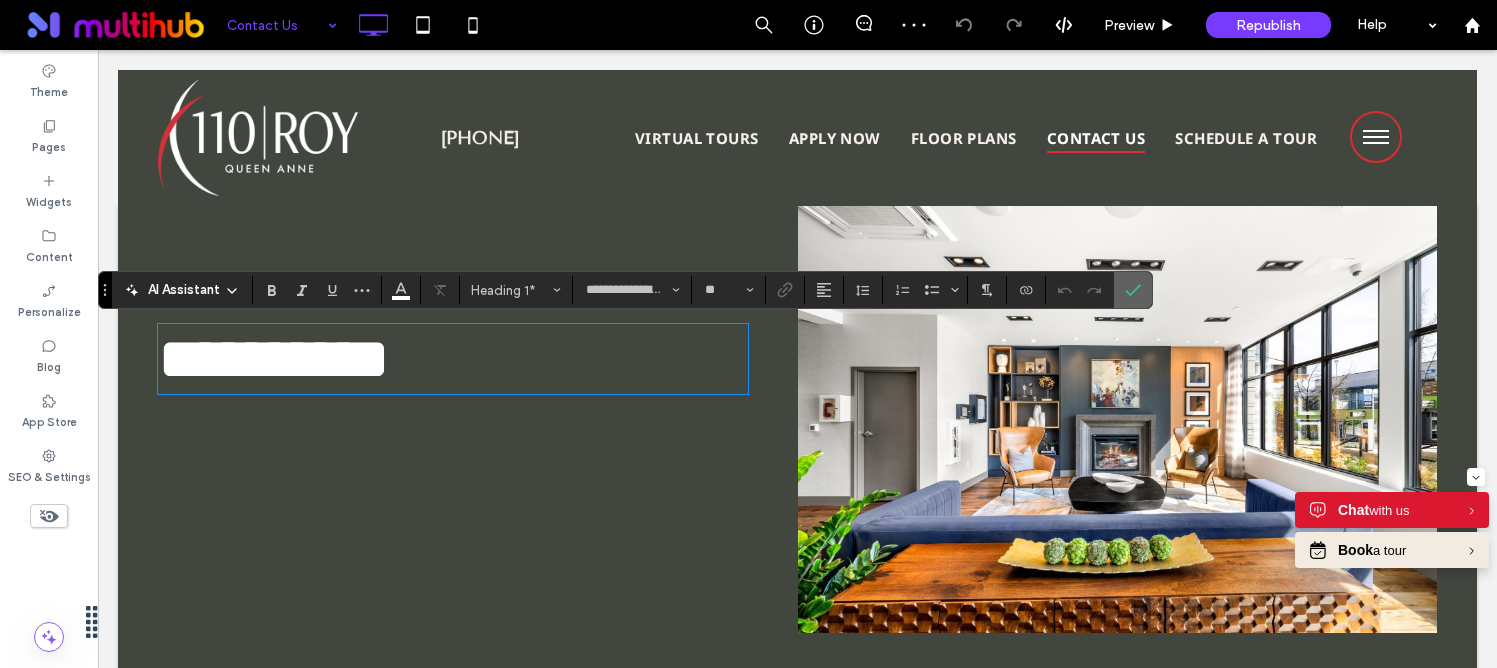 click at bounding box center (1129, 290) 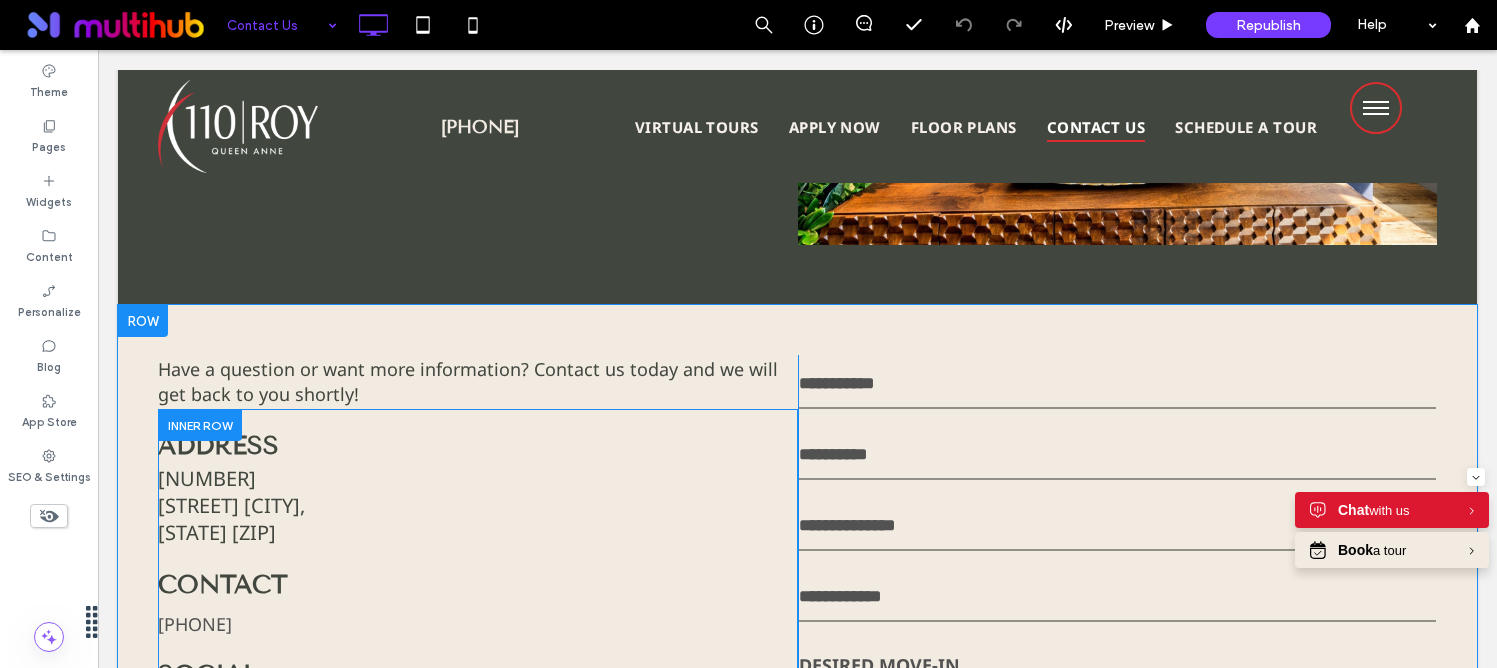 scroll, scrollTop: 435, scrollLeft: 0, axis: vertical 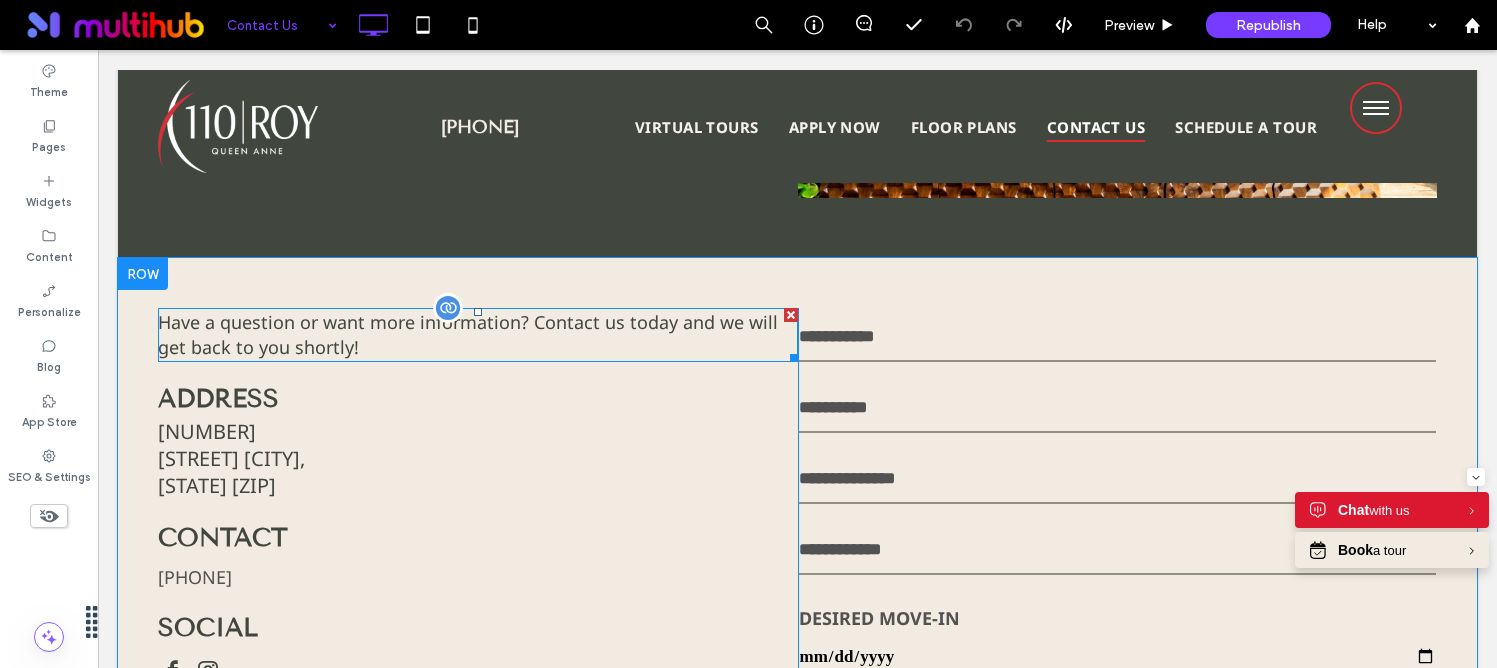 click on "Have a question or want more information? Contact us today and we will get back to you shortly!" at bounding box center (478, 335) 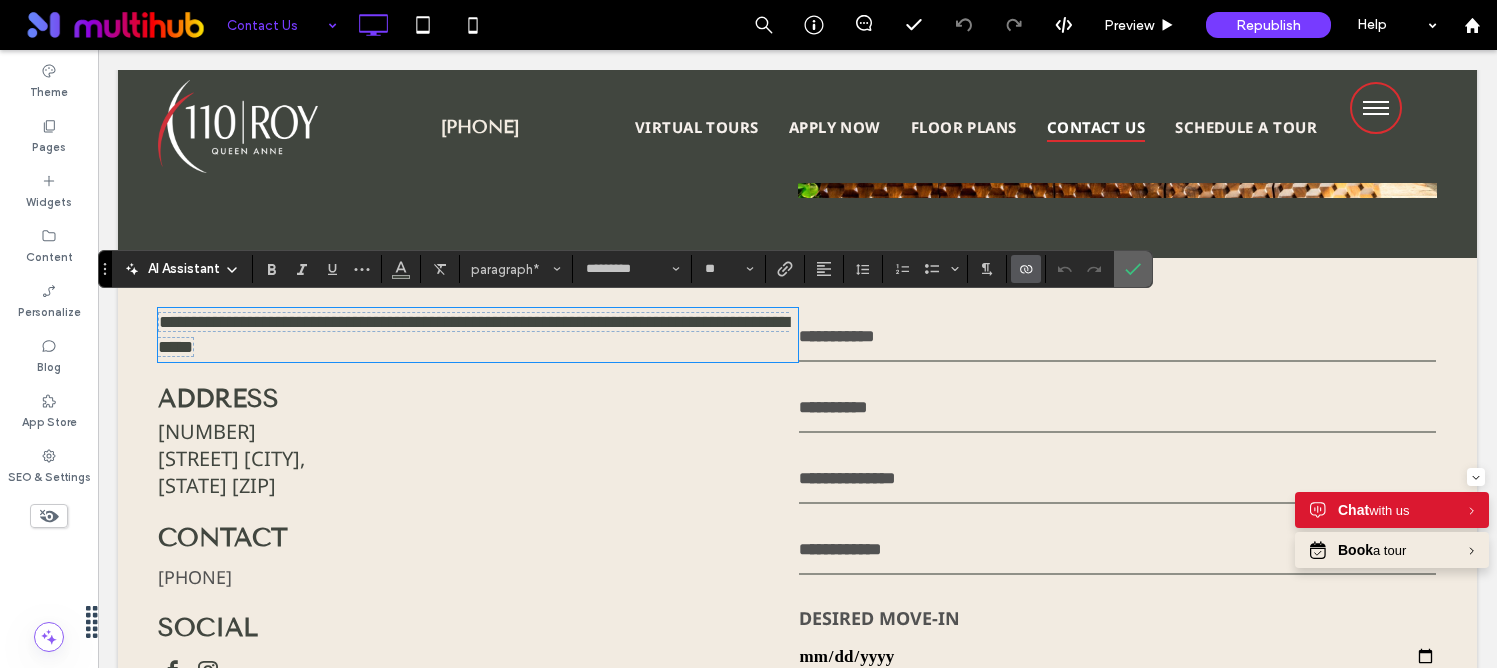 click 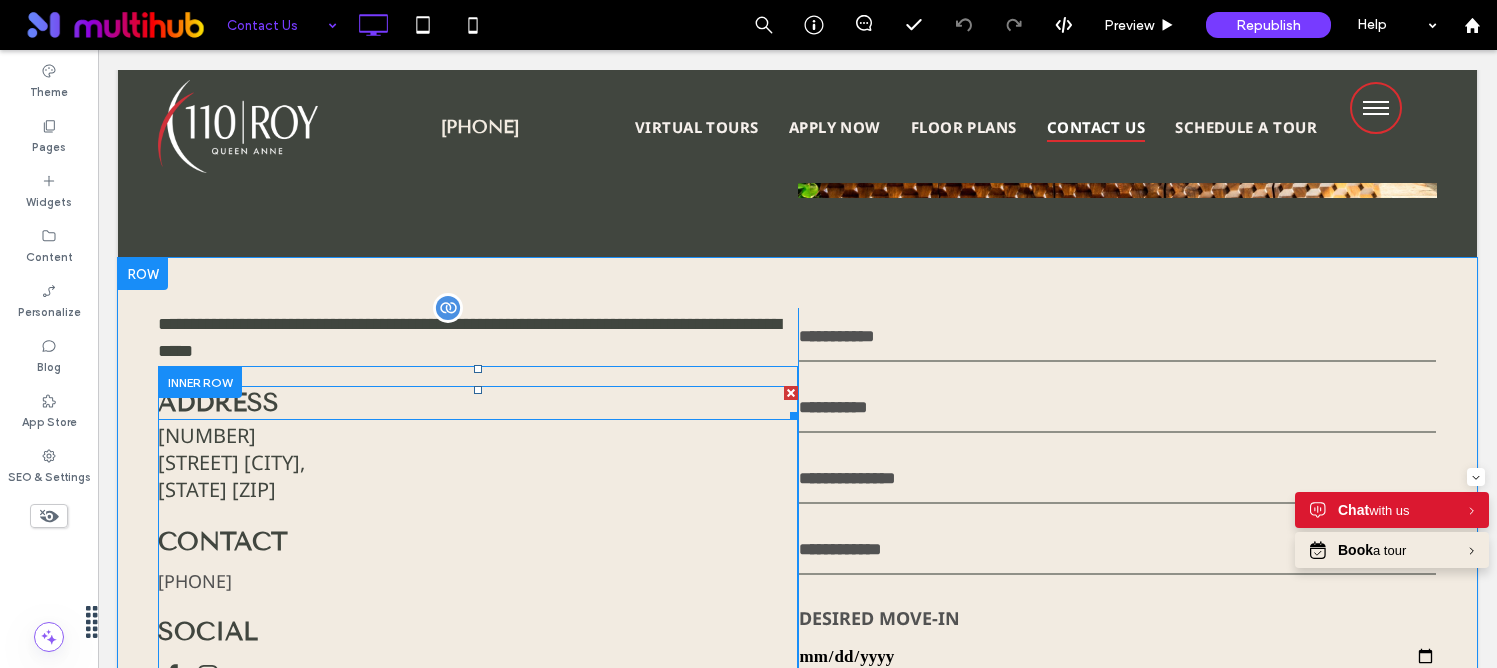 click on "address" at bounding box center [478, 403] 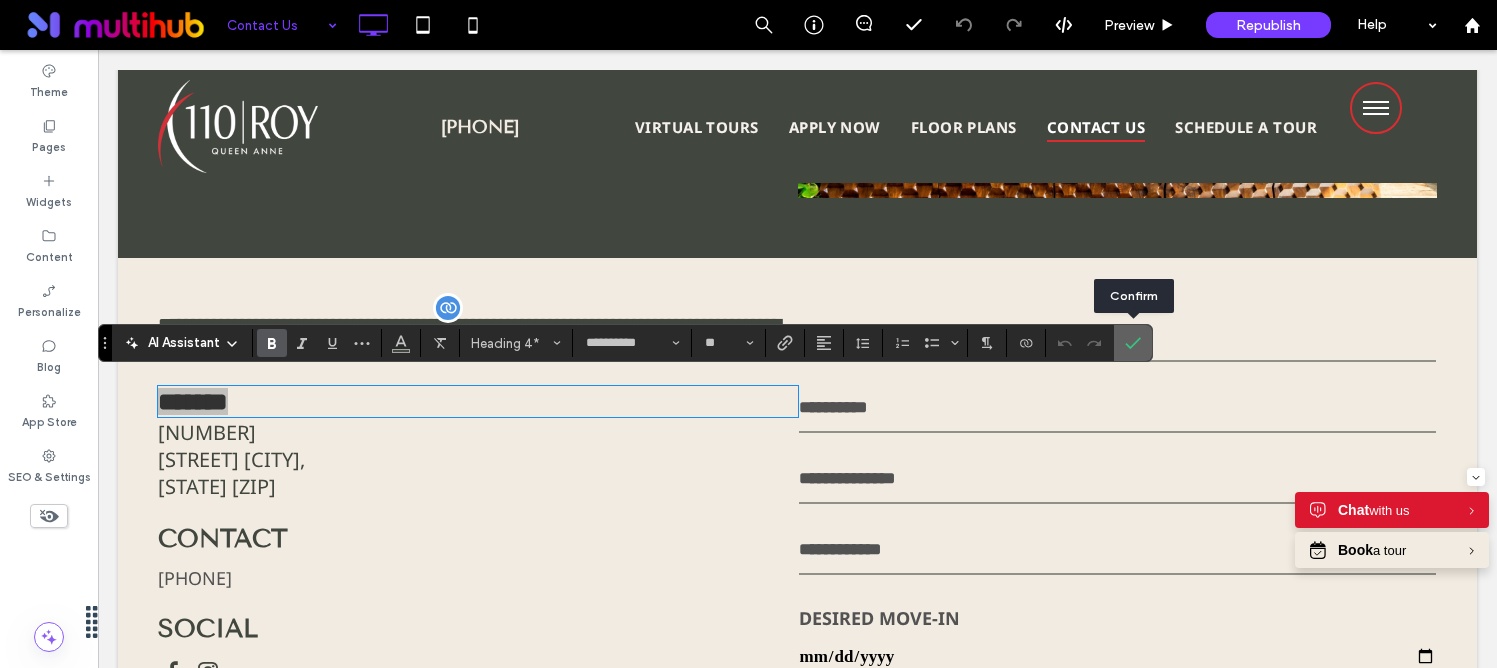 drag, startPoint x: 1137, startPoint y: 350, endPoint x: 1038, endPoint y: 301, distance: 110.46266 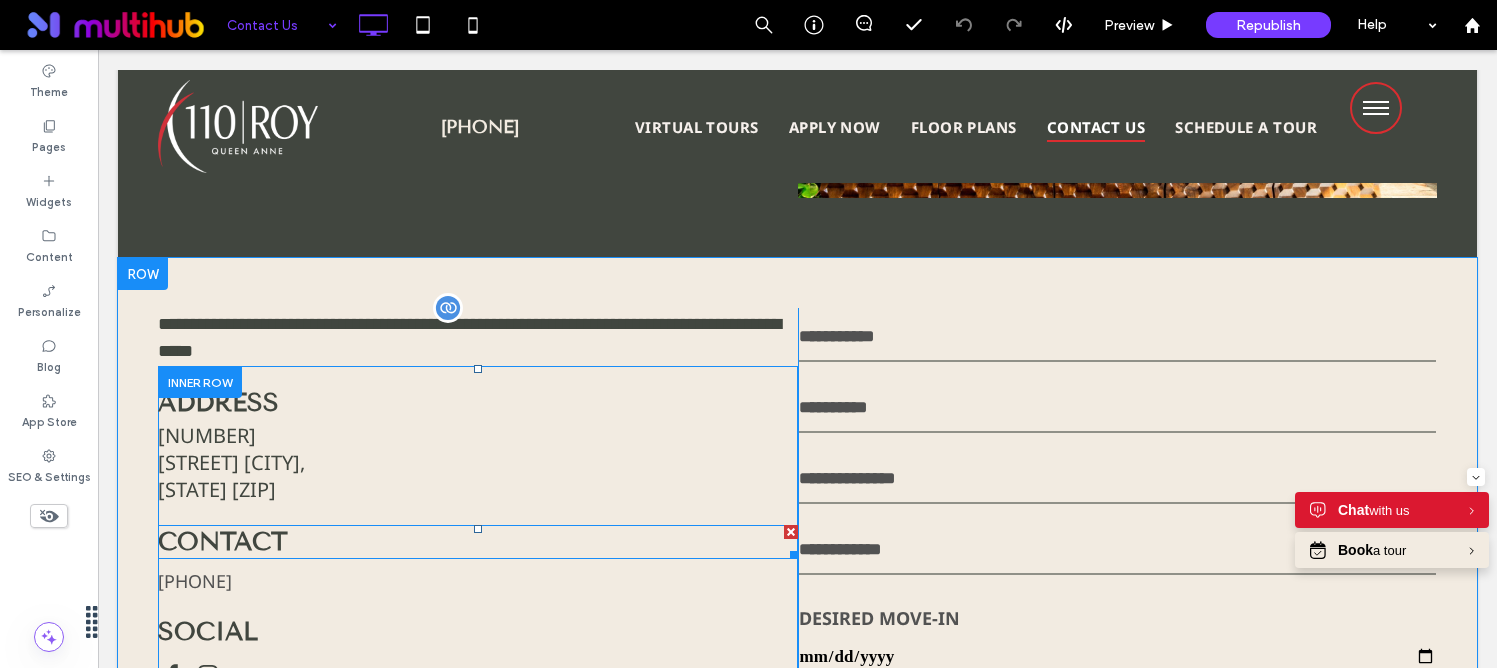 click on "contact" at bounding box center (478, 542) 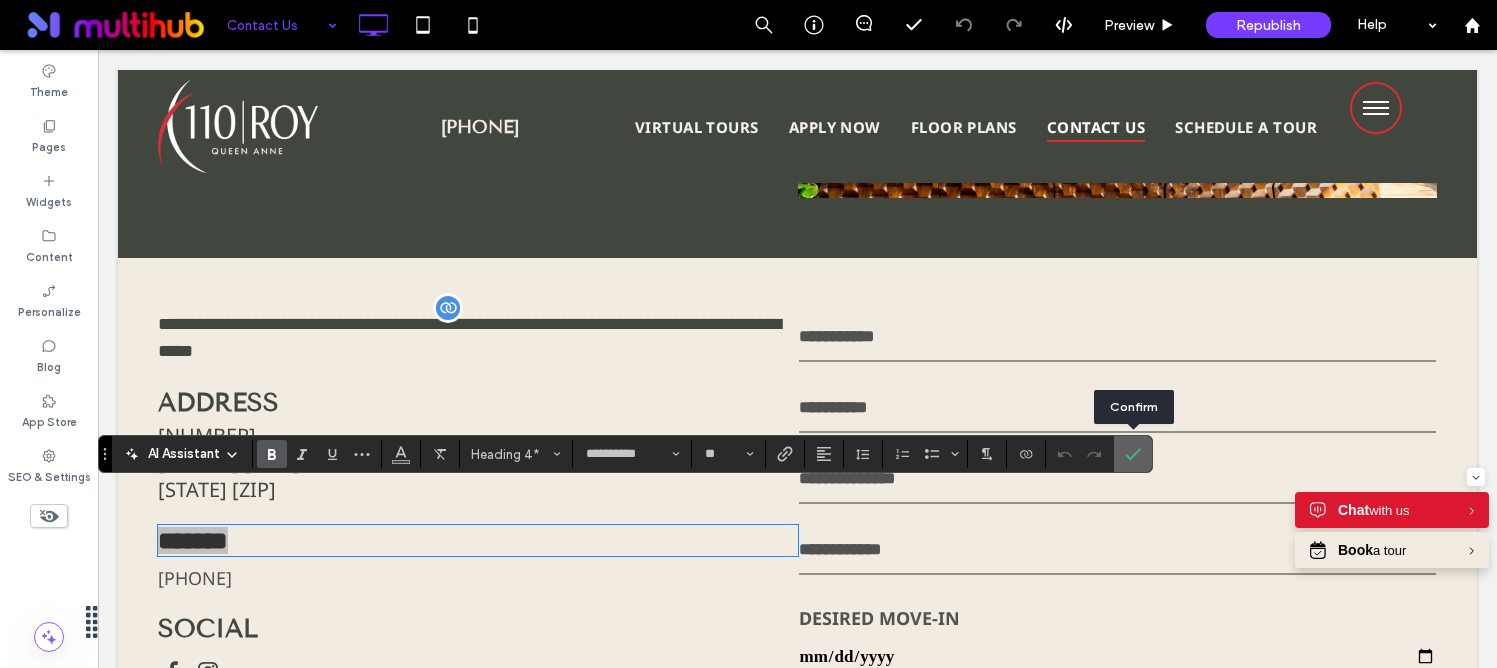 click at bounding box center [1129, 454] 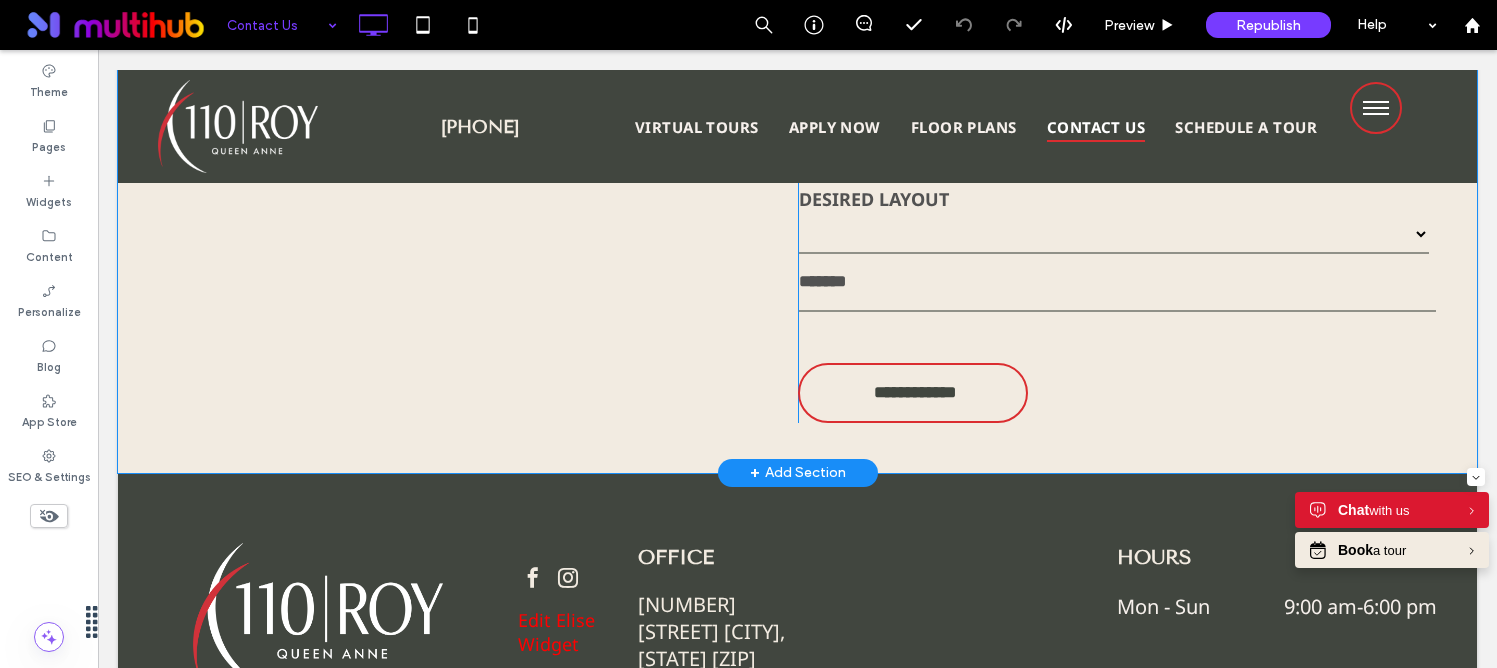 scroll, scrollTop: 953, scrollLeft: 0, axis: vertical 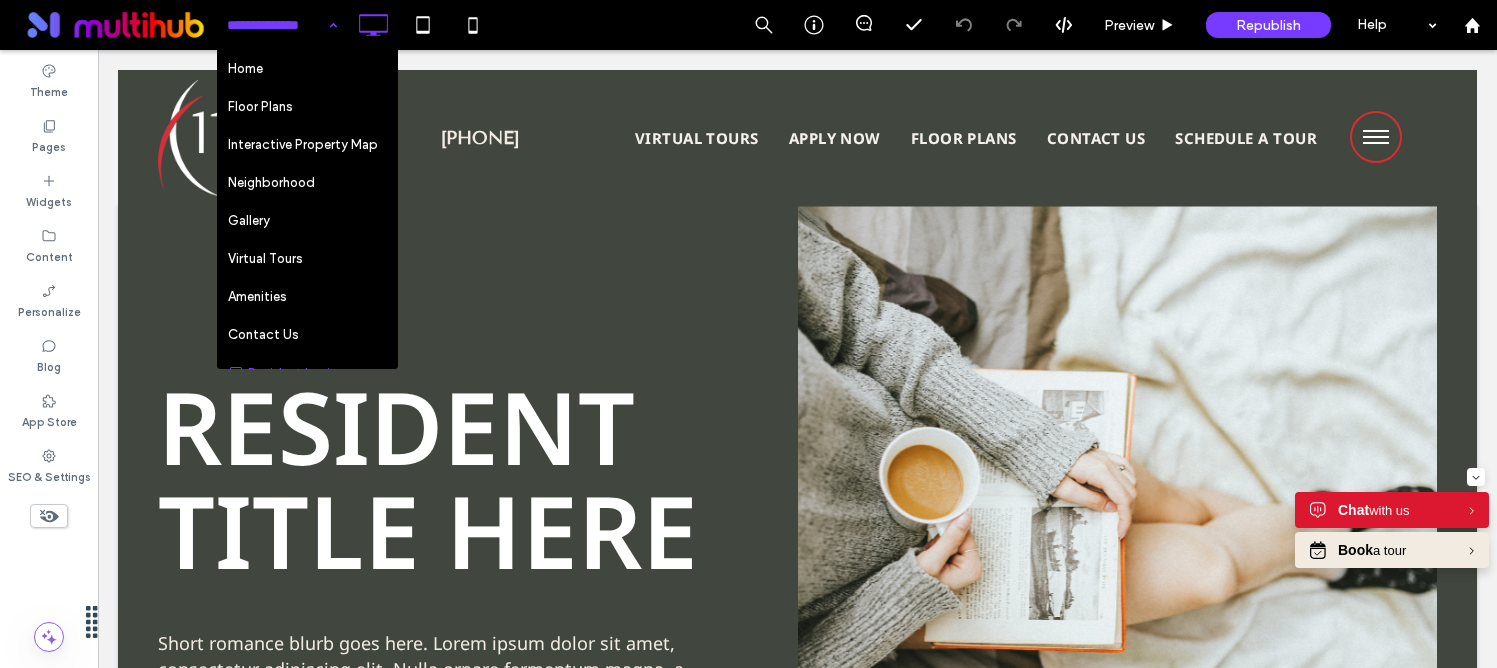 click on "Home Floor Plans Interactive Property Map Neighborhood Gallery Virtual Tours Amenities Contact Us Resident Login Apply Now Careers Privacy Policy Terms & Conditions Brokers Licenses & Disclosures Accessibility Statement Fair Housing Statement Thank You Sitemap" at bounding box center [282, 25] 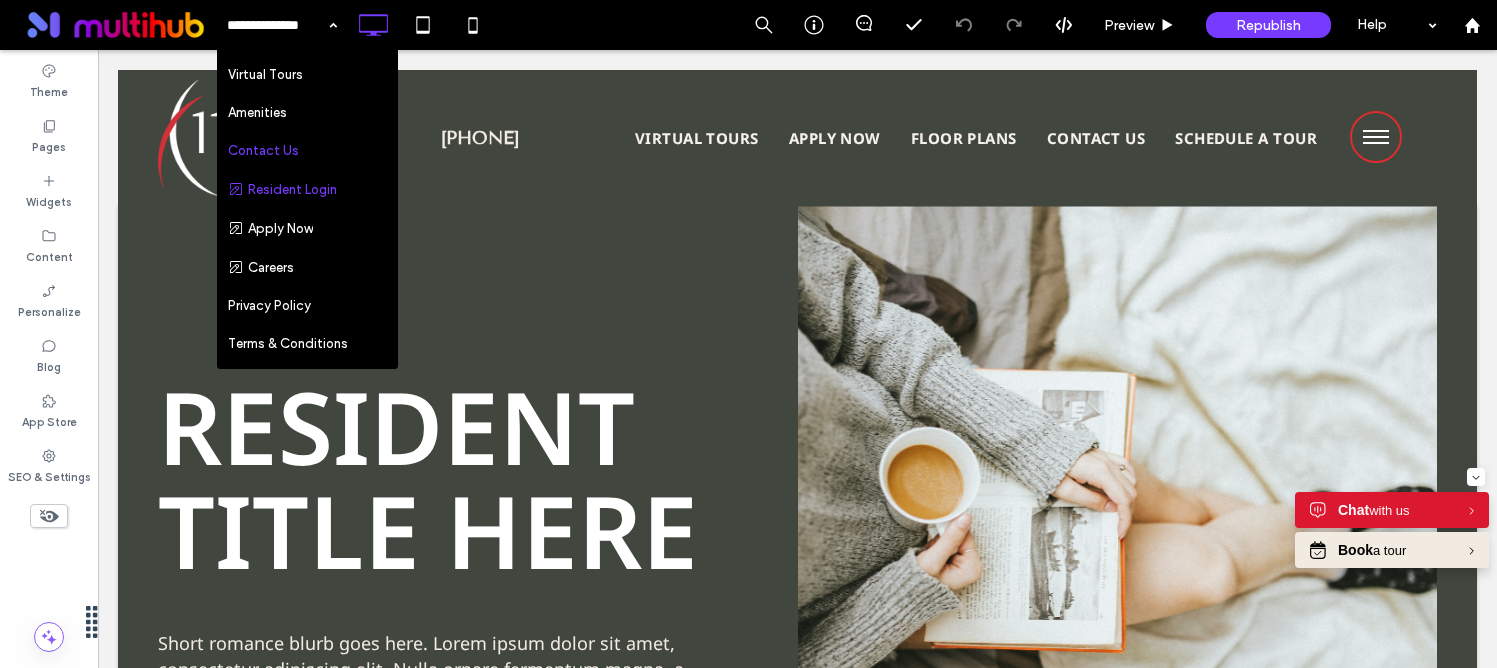 scroll, scrollTop: 200, scrollLeft: 0, axis: vertical 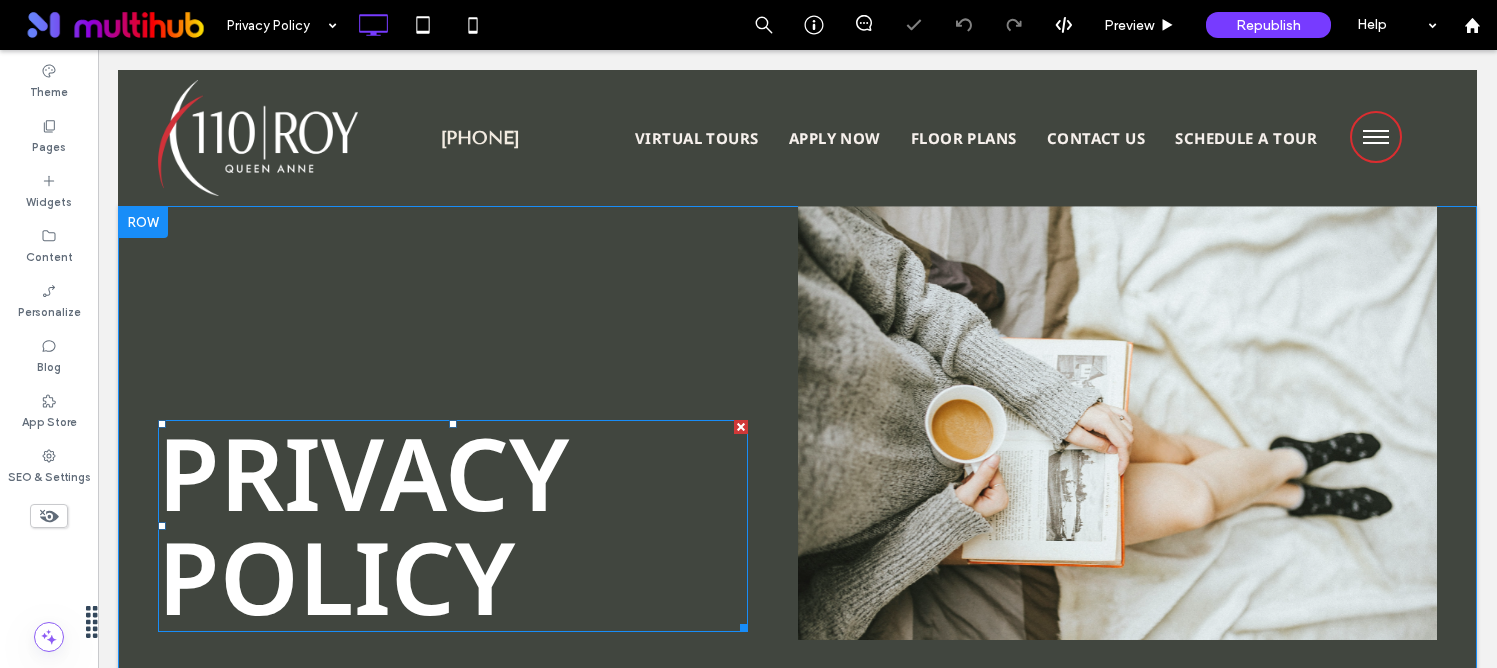 click on "privacy policy" at bounding box center (363, 524) 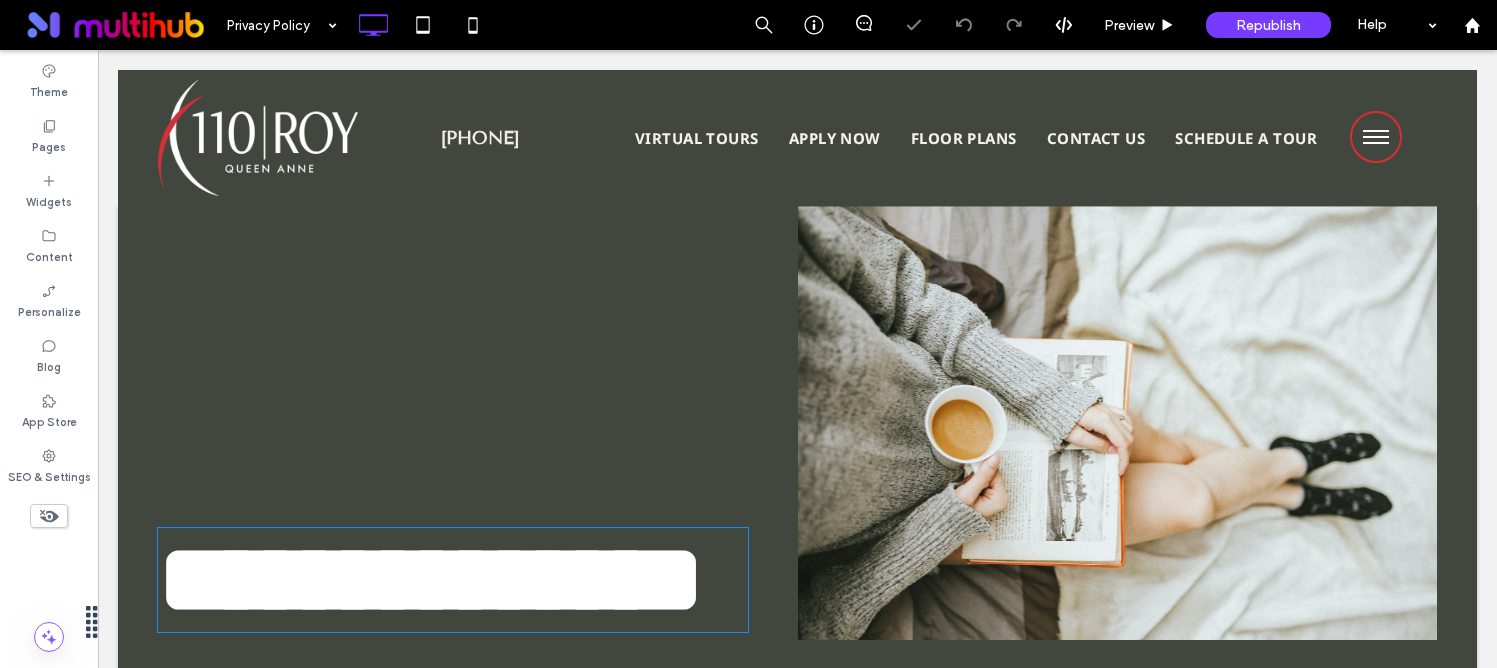 type on "*********" 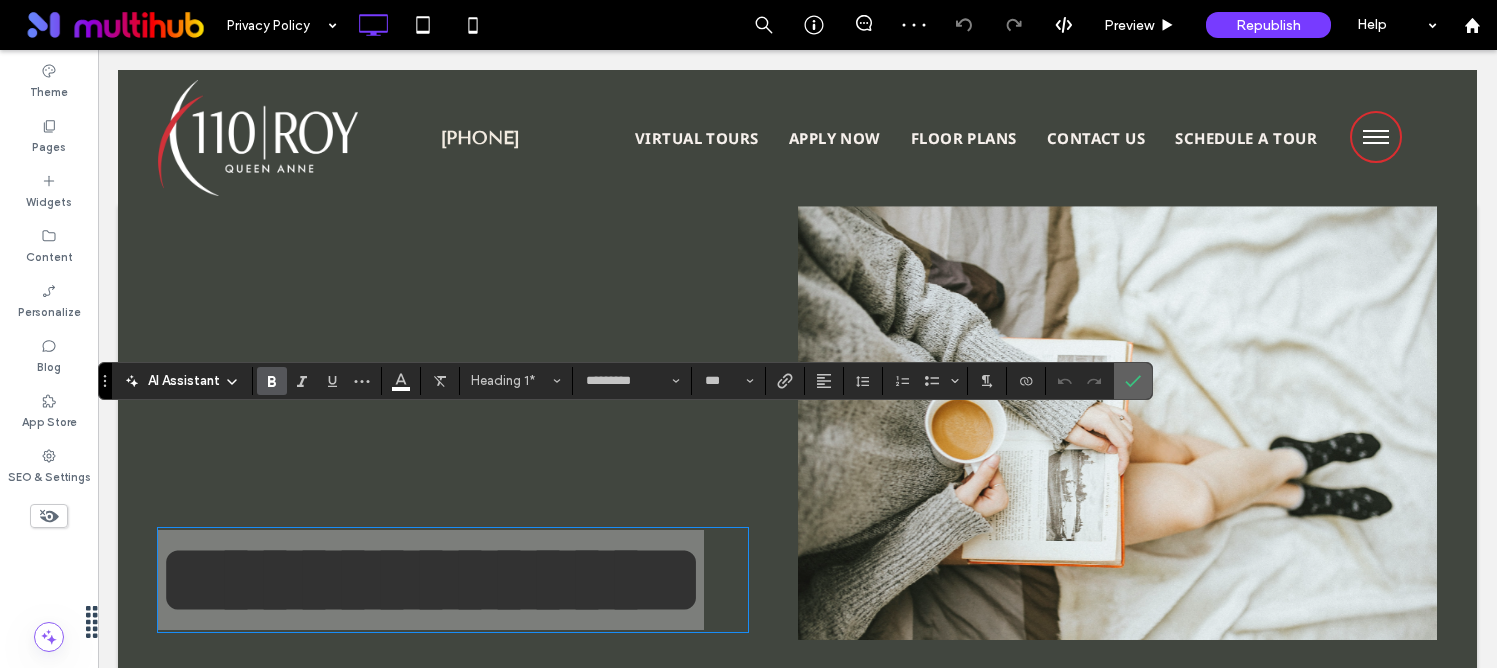 click 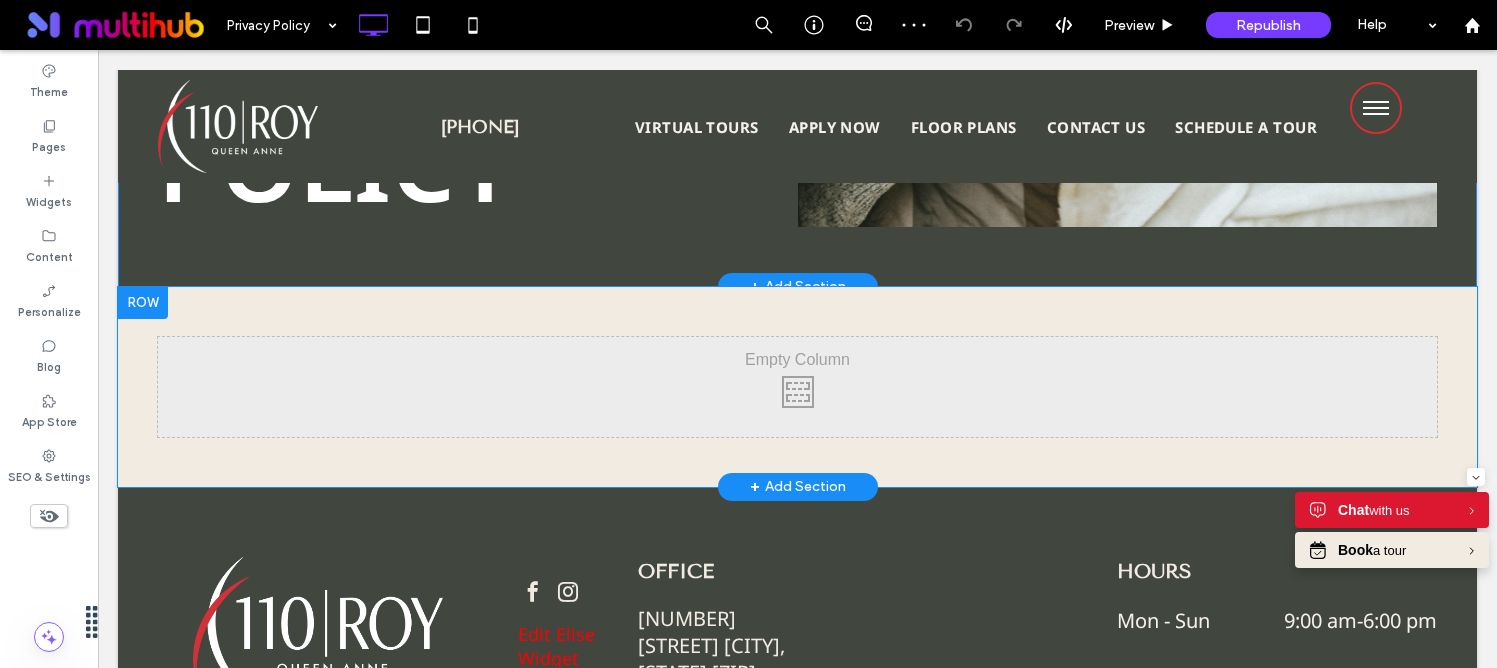 scroll, scrollTop: 433, scrollLeft: 0, axis: vertical 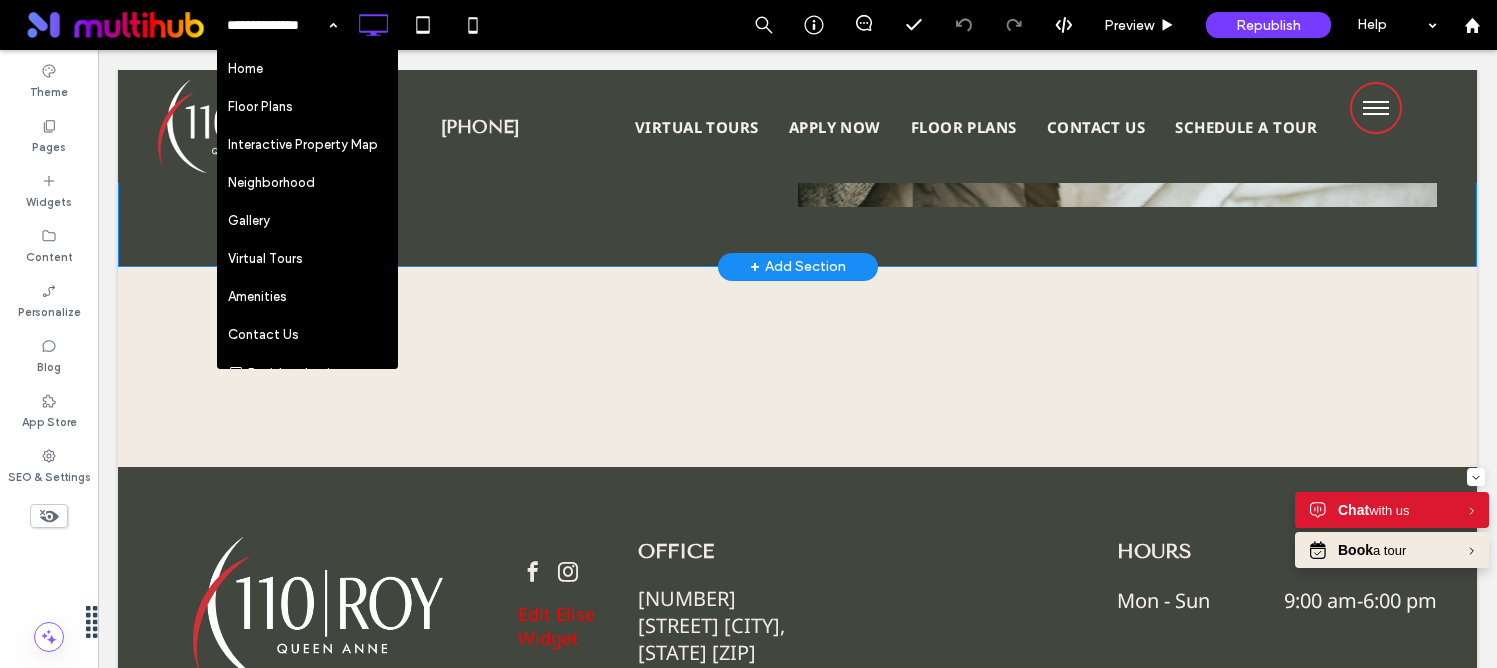 click at bounding box center (277, 25) 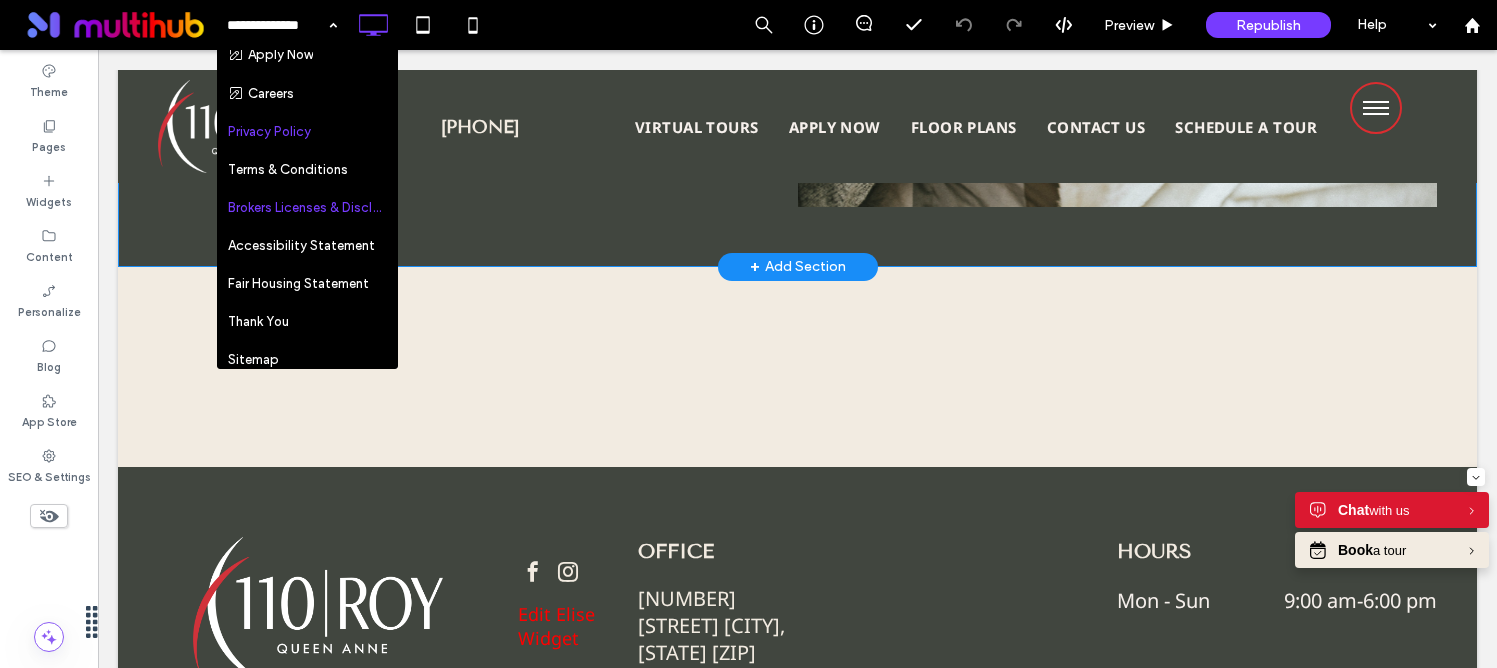 scroll, scrollTop: 366, scrollLeft: 0, axis: vertical 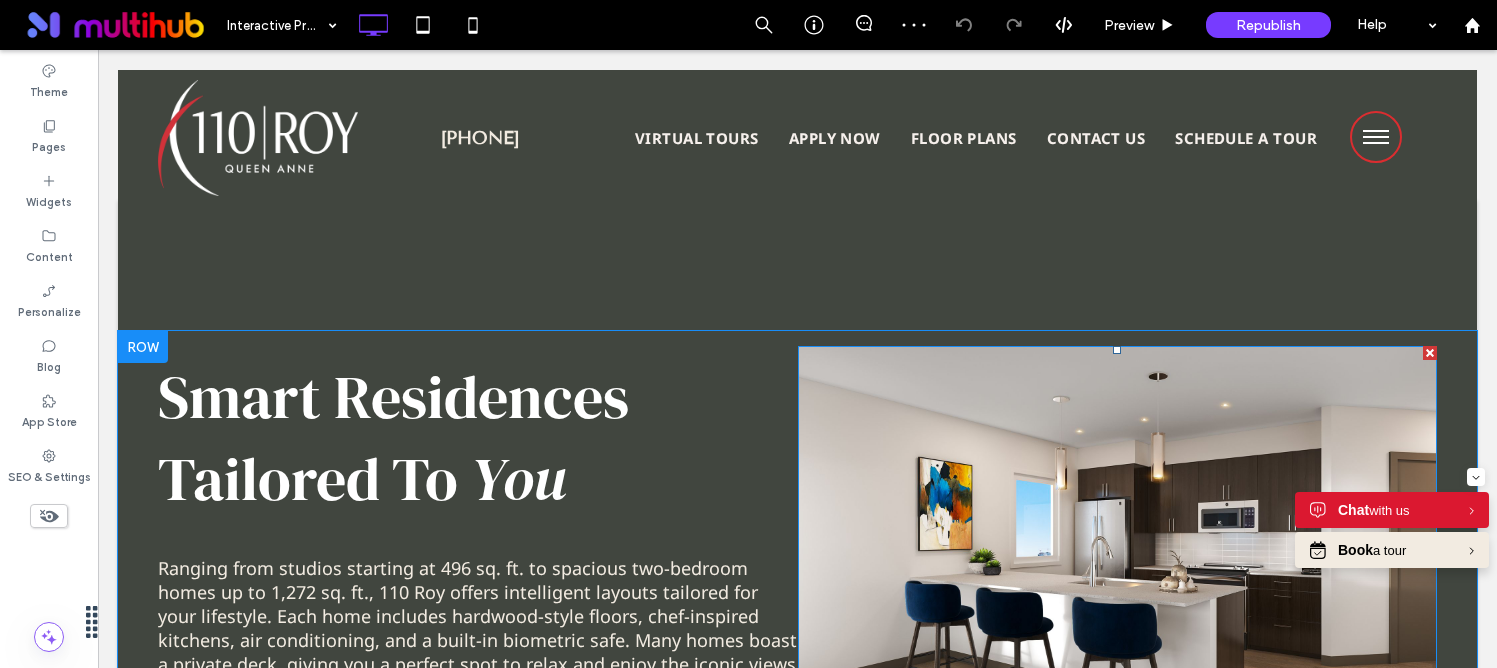 click at bounding box center (1118, 538) 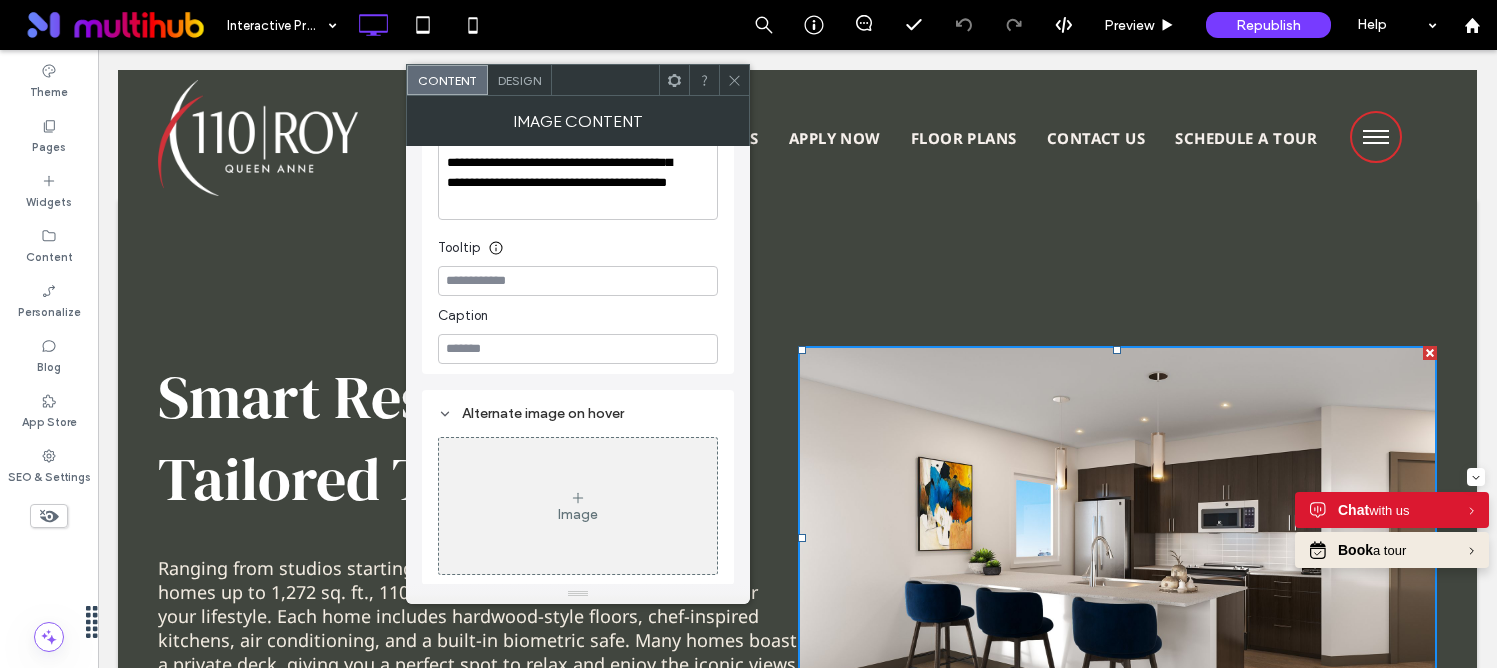 scroll, scrollTop: 606, scrollLeft: 0, axis: vertical 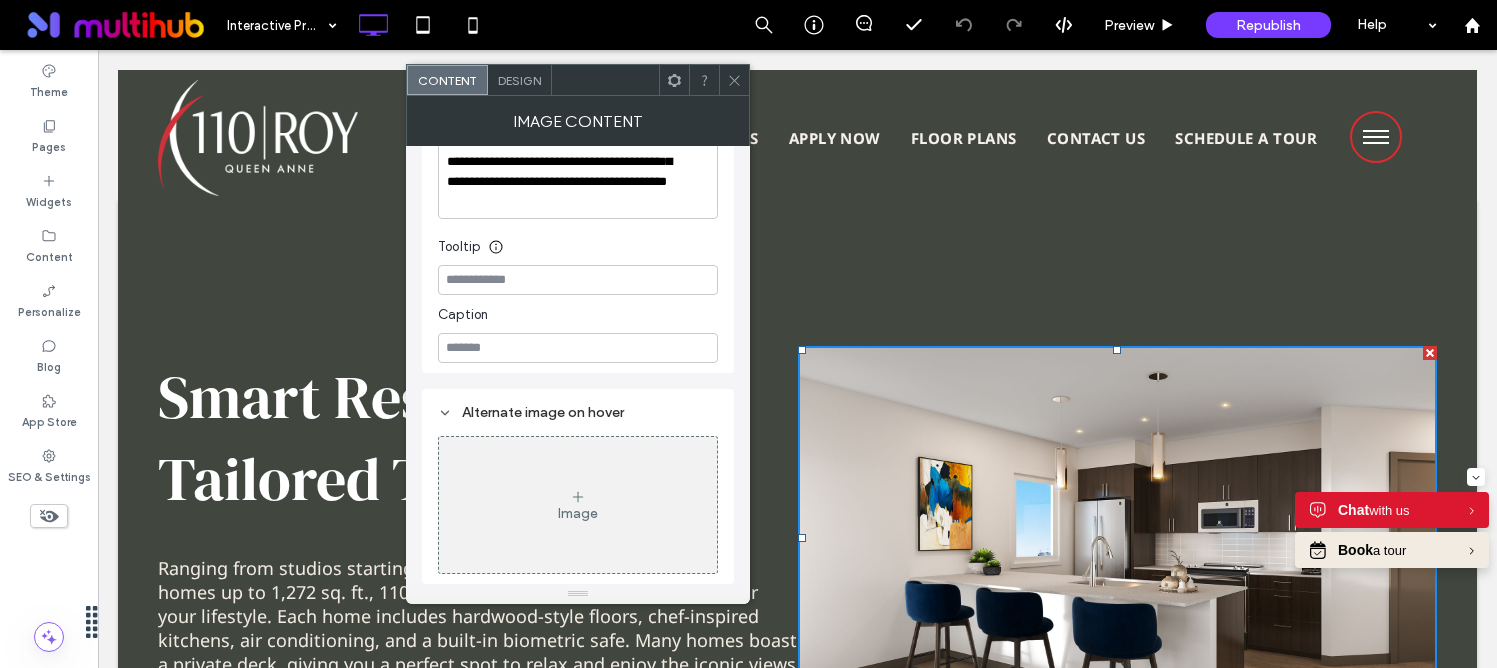 click 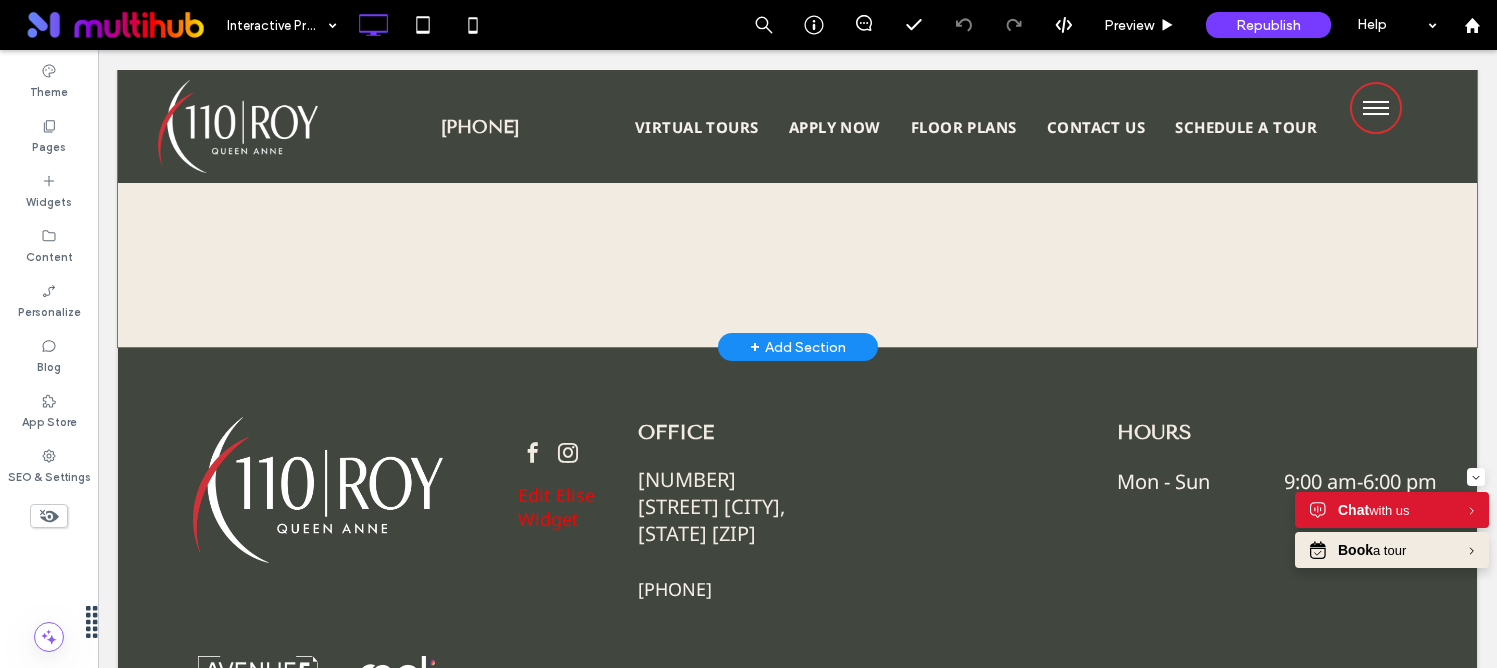 scroll, scrollTop: 1572, scrollLeft: 0, axis: vertical 